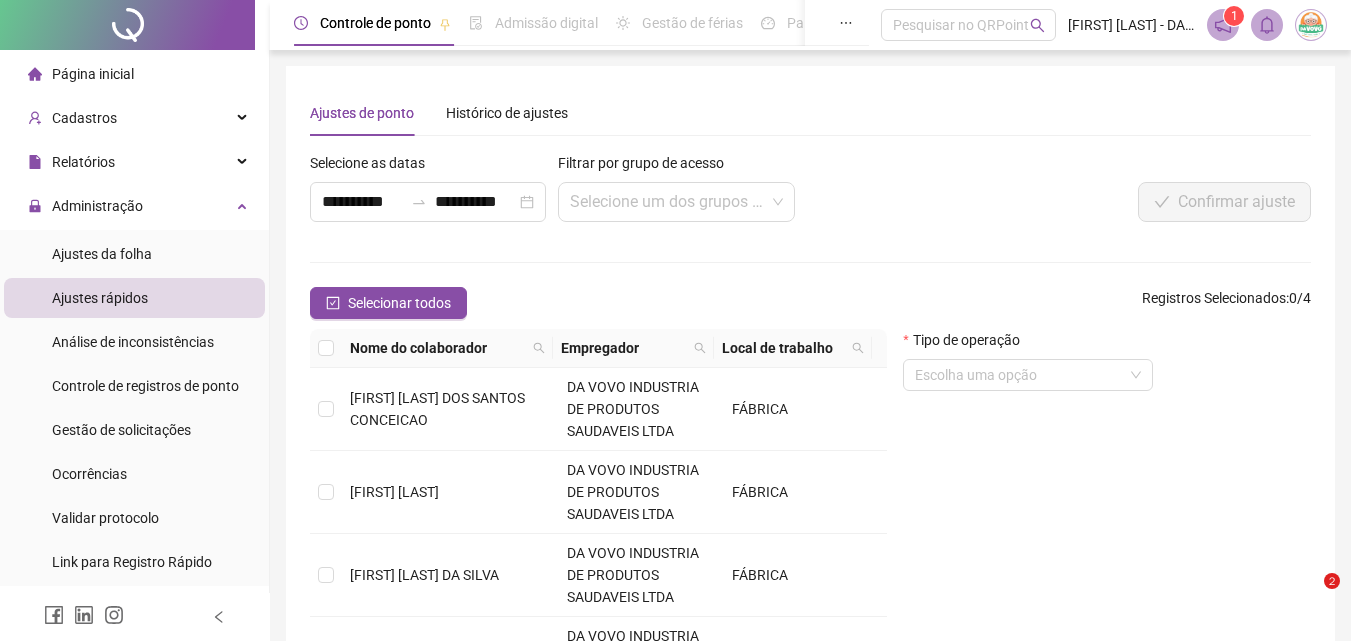 scroll, scrollTop: 193, scrollLeft: 0, axis: vertical 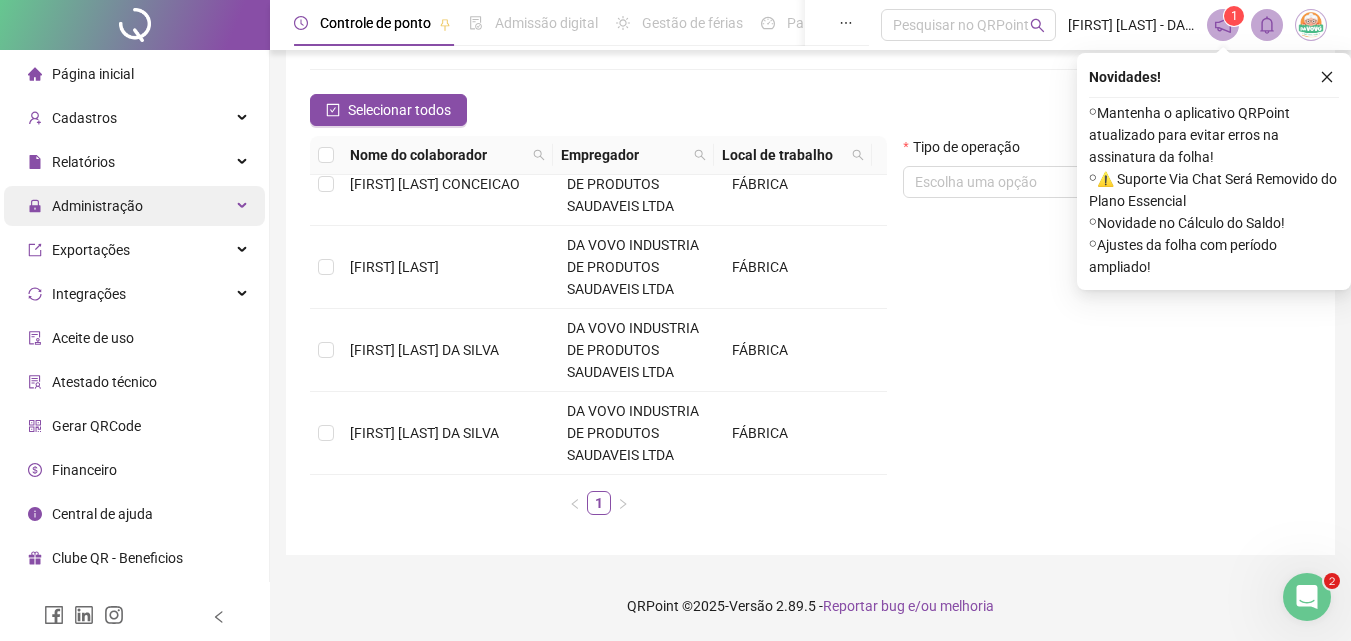 click on "Administração" at bounding box center (97, 206) 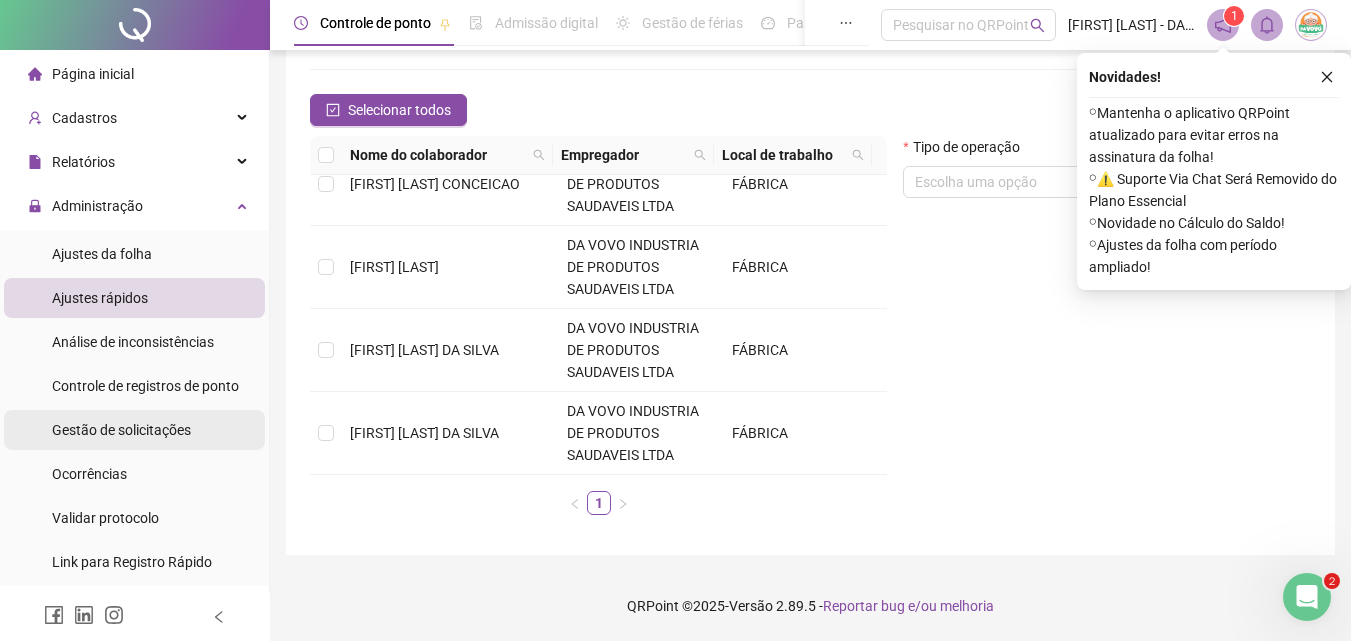 click on "Gestão de solicitações" at bounding box center (121, 430) 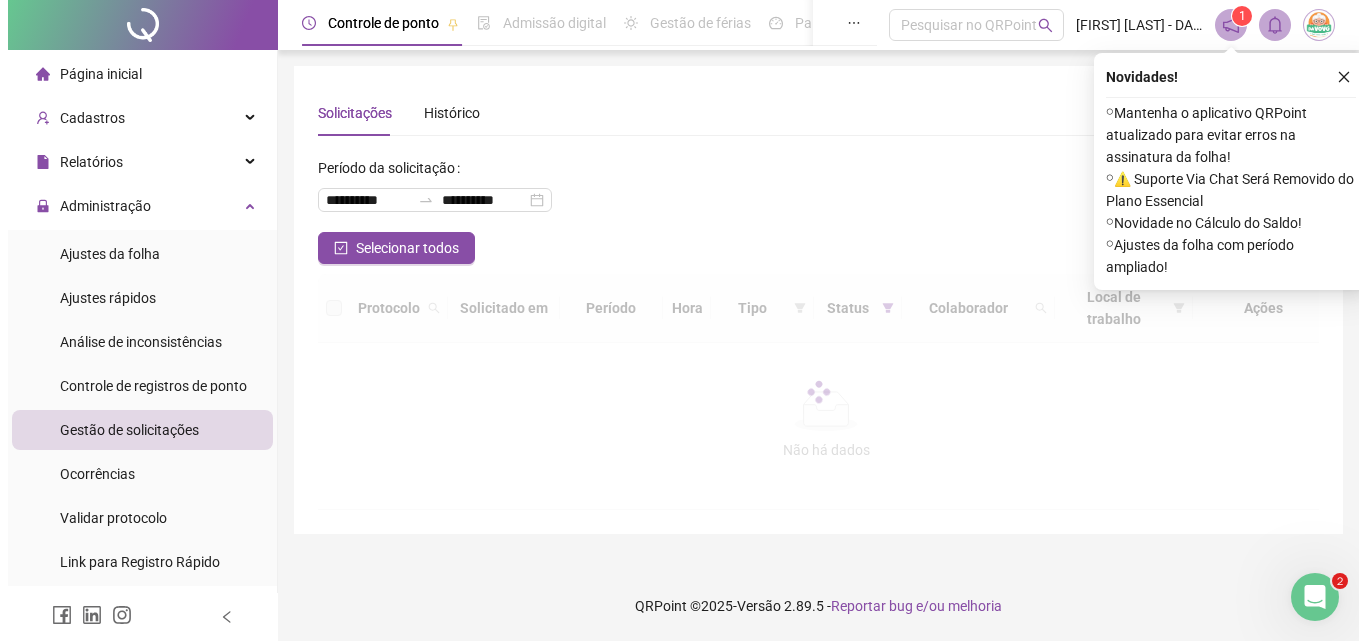 scroll, scrollTop: 0, scrollLeft: 0, axis: both 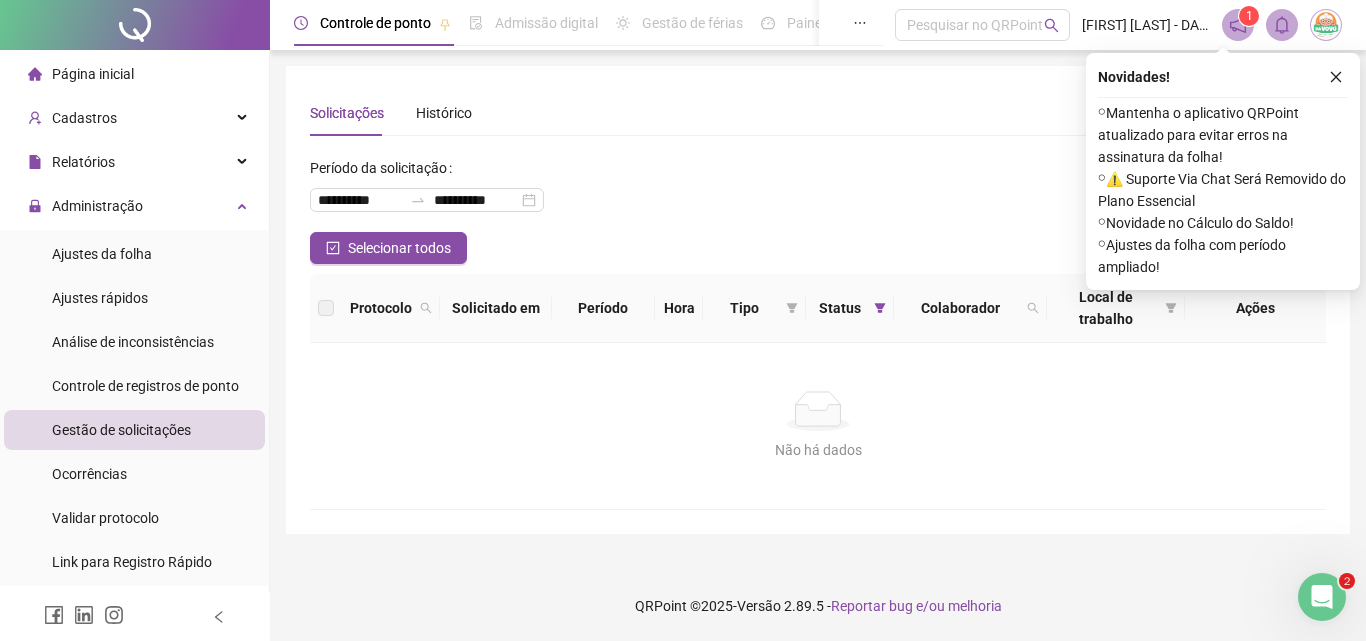 click on "Página inicial" at bounding box center [93, 74] 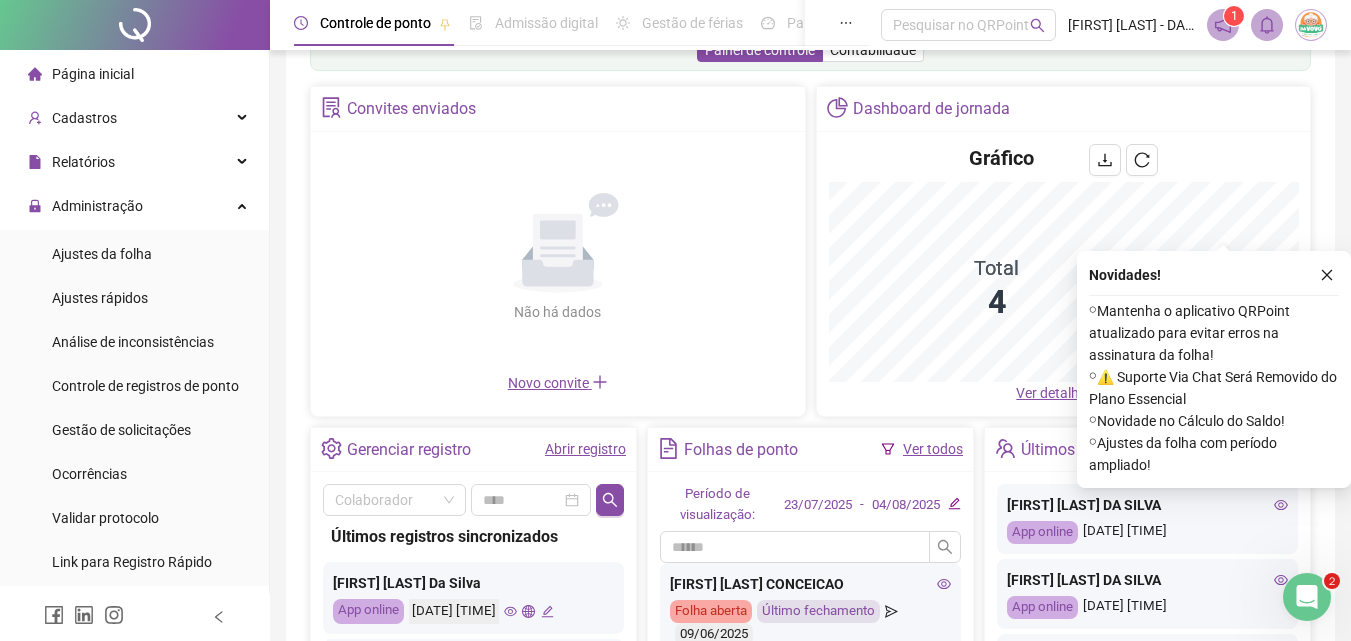 scroll, scrollTop: 300, scrollLeft: 0, axis: vertical 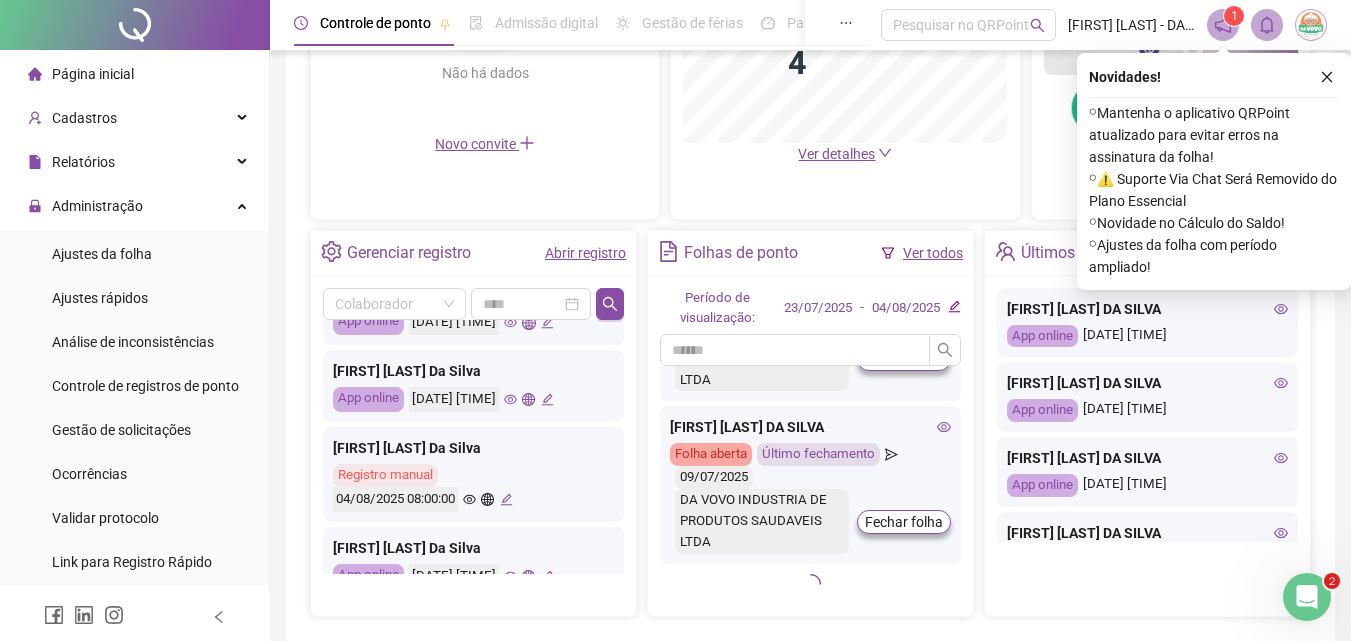 click 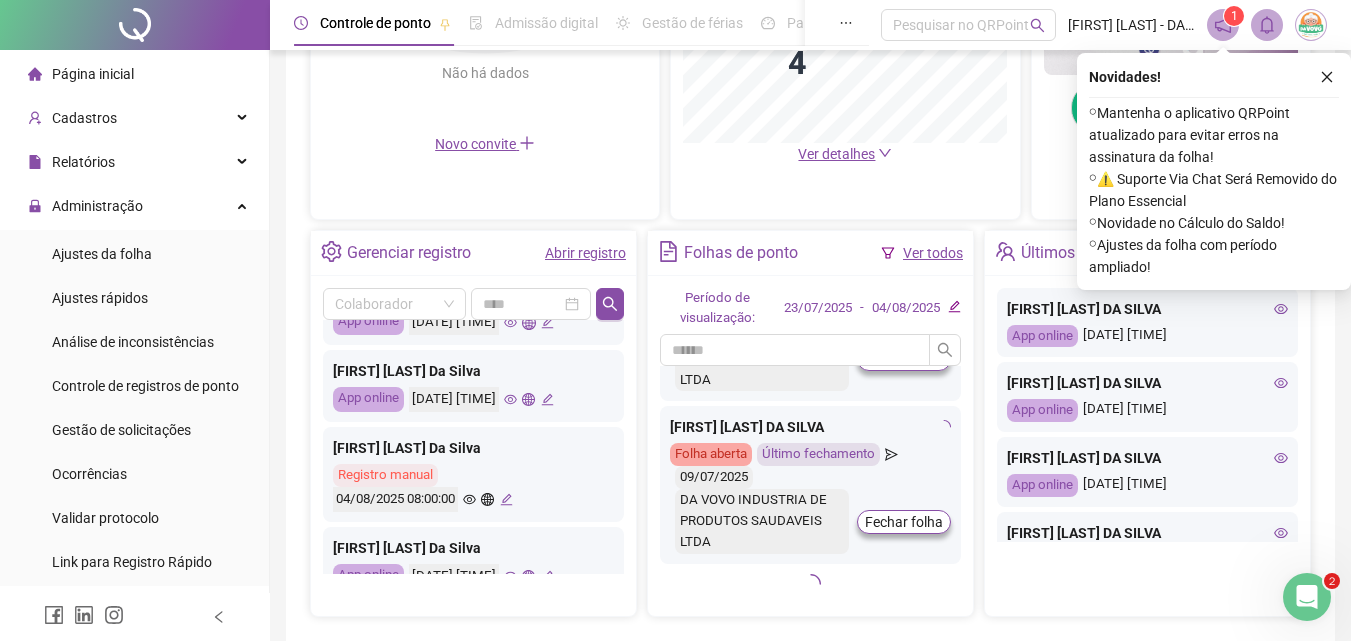 scroll, scrollTop: 445, scrollLeft: 0, axis: vertical 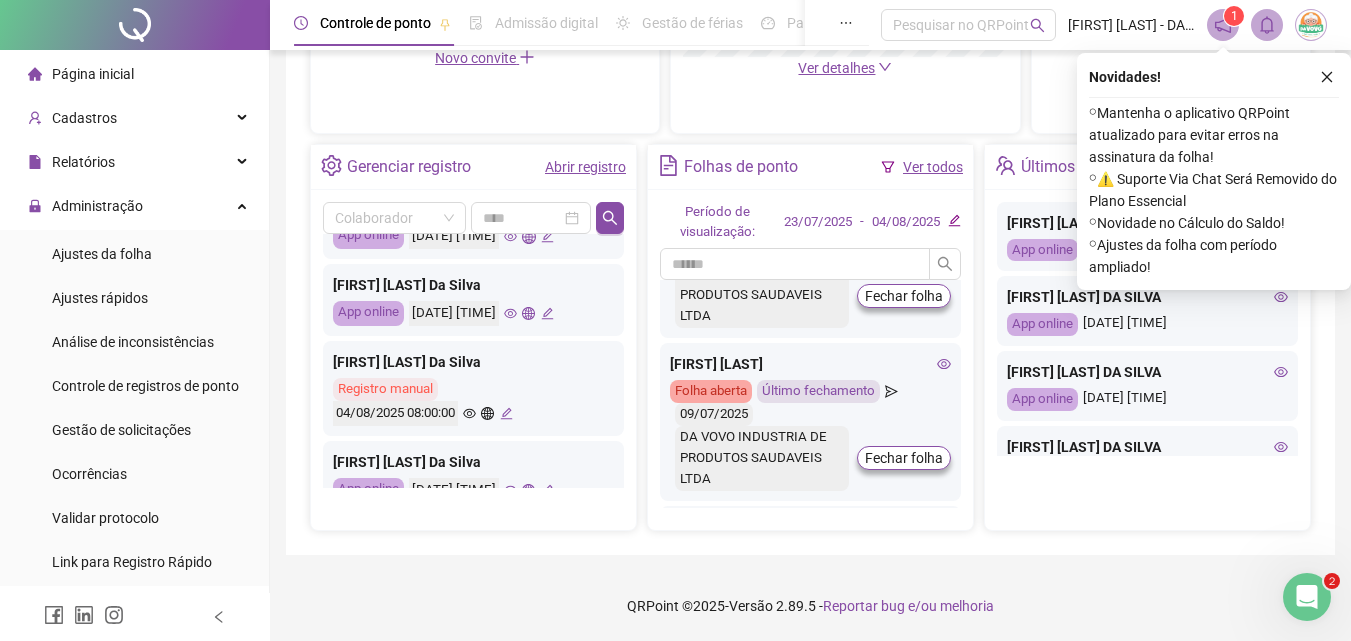 click on "23/07/2025" at bounding box center [818, 222] 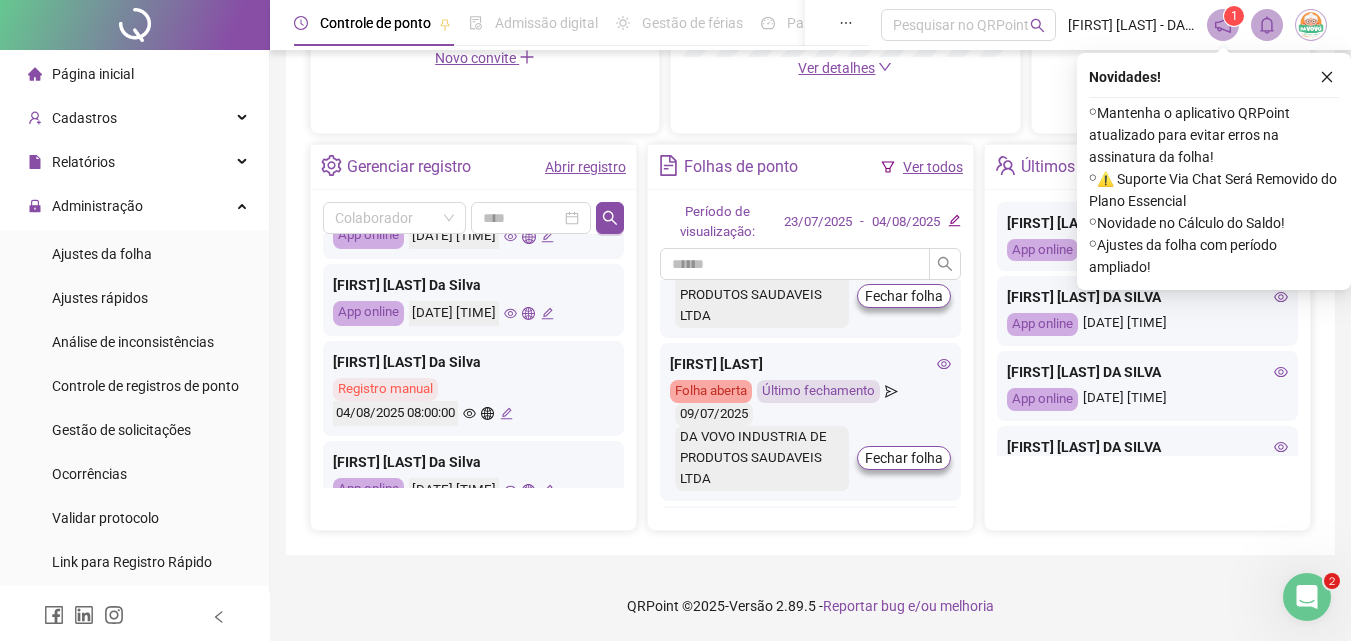 click 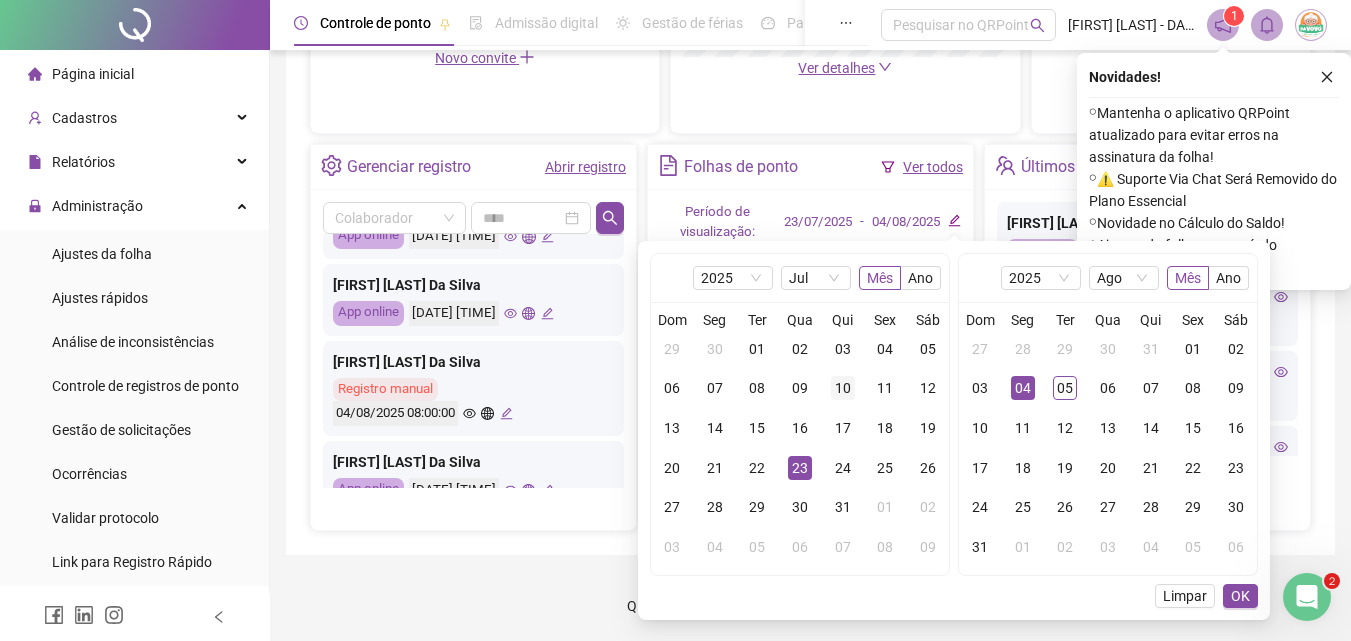click on "10" at bounding box center [843, 388] 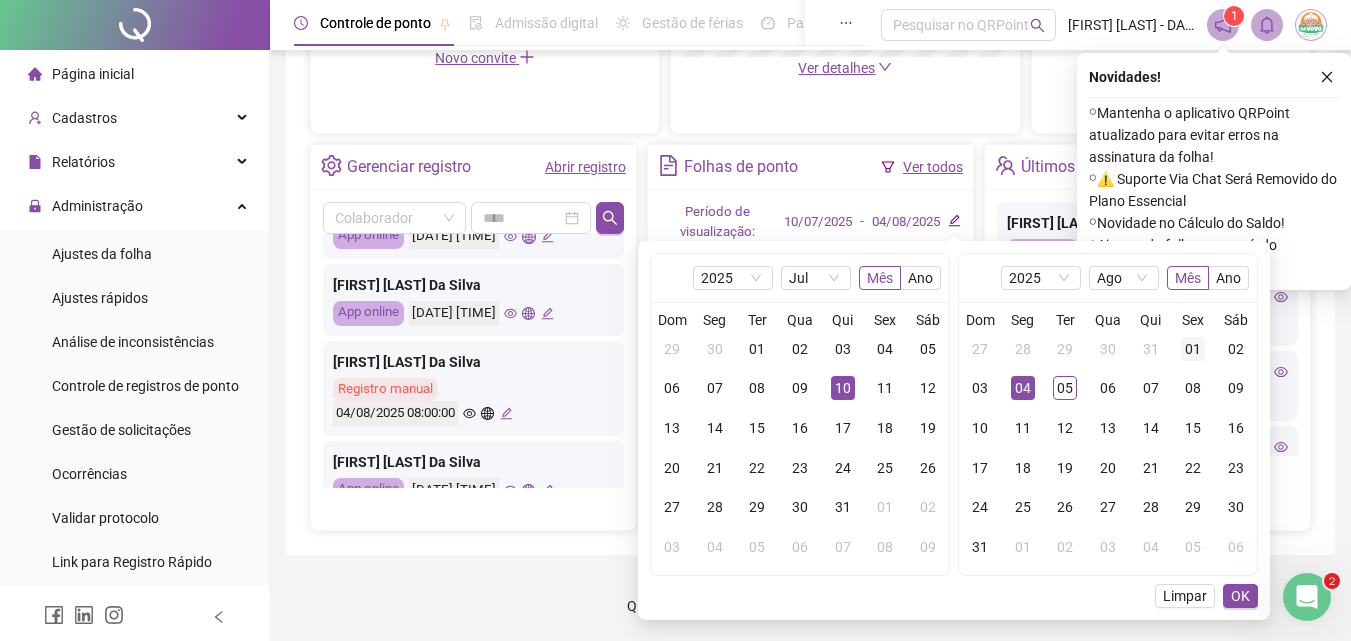 click on "01" at bounding box center (1193, 349) 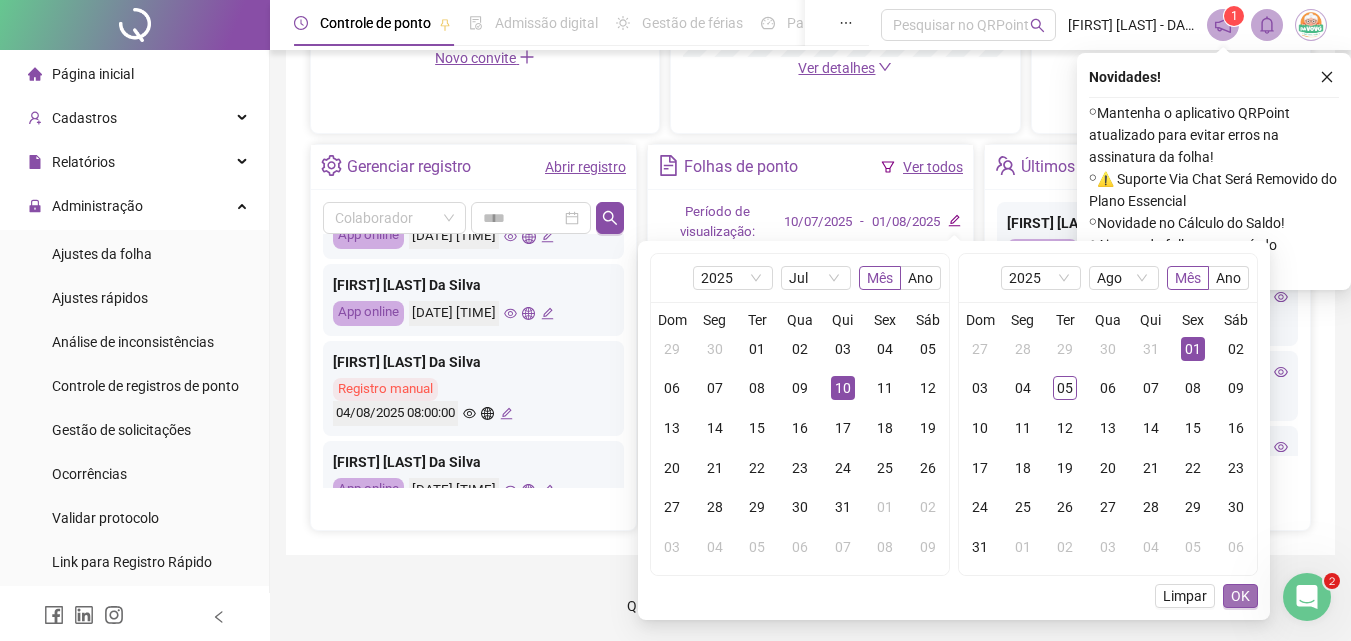 click on "OK" at bounding box center [1240, 596] 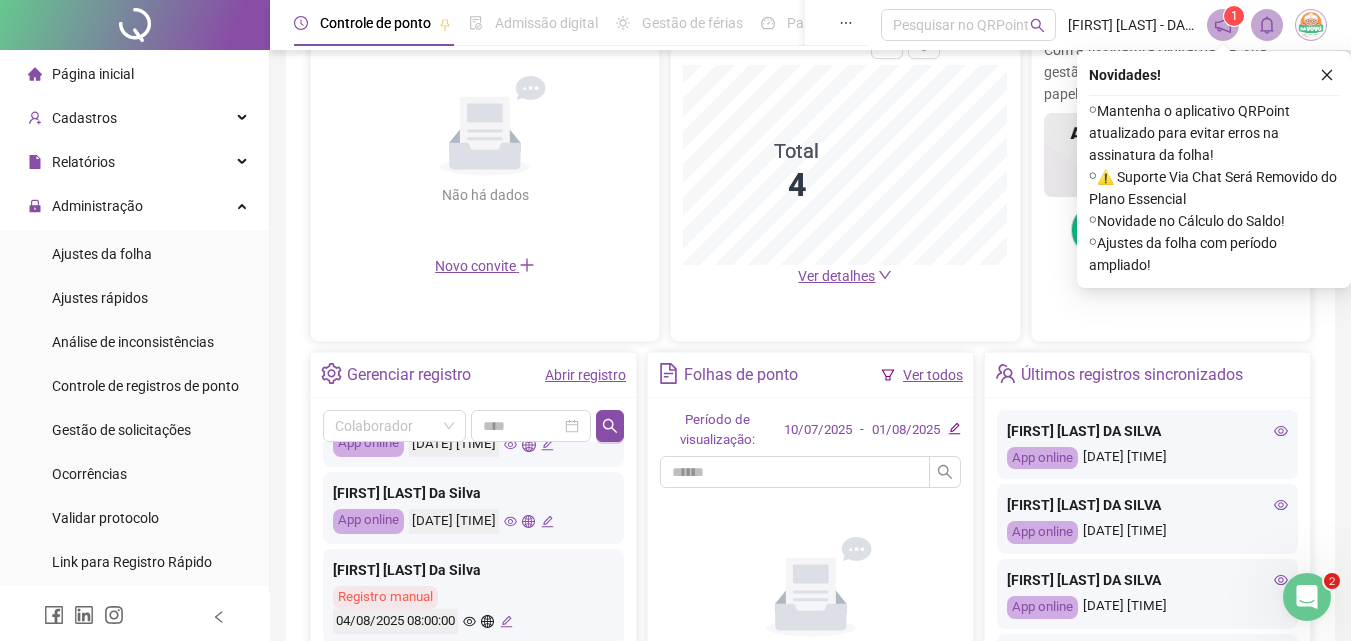 scroll, scrollTop: 471, scrollLeft: 0, axis: vertical 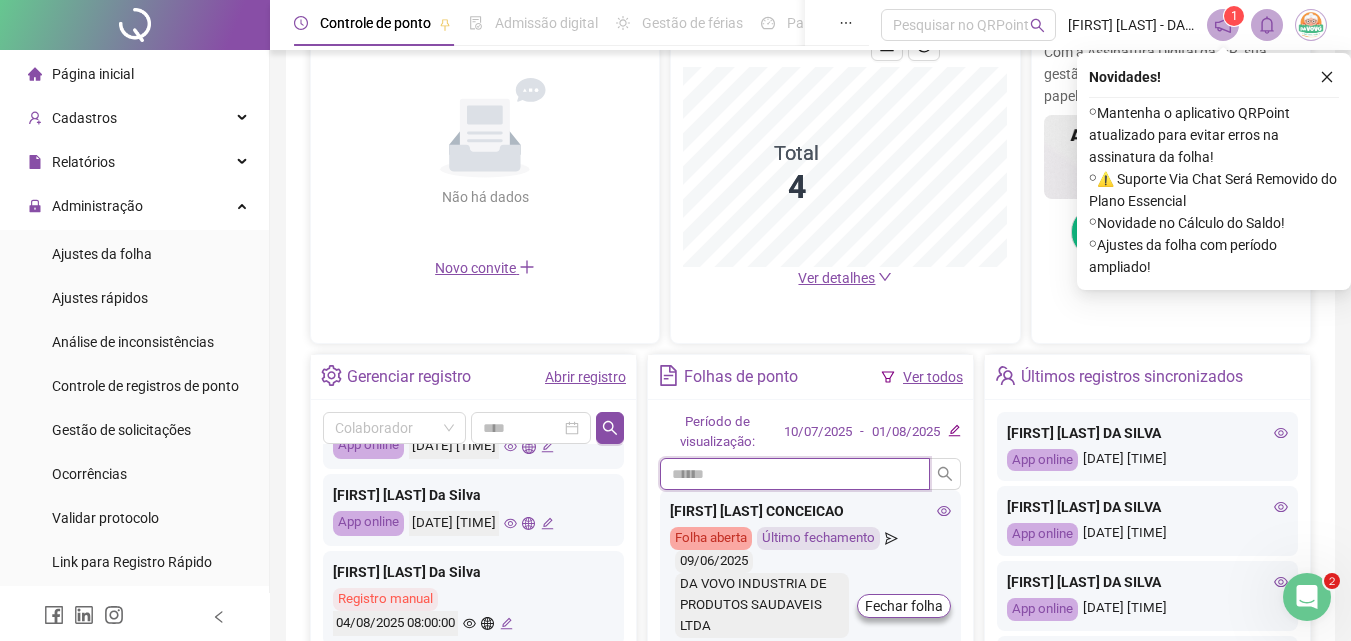 click at bounding box center [795, 474] 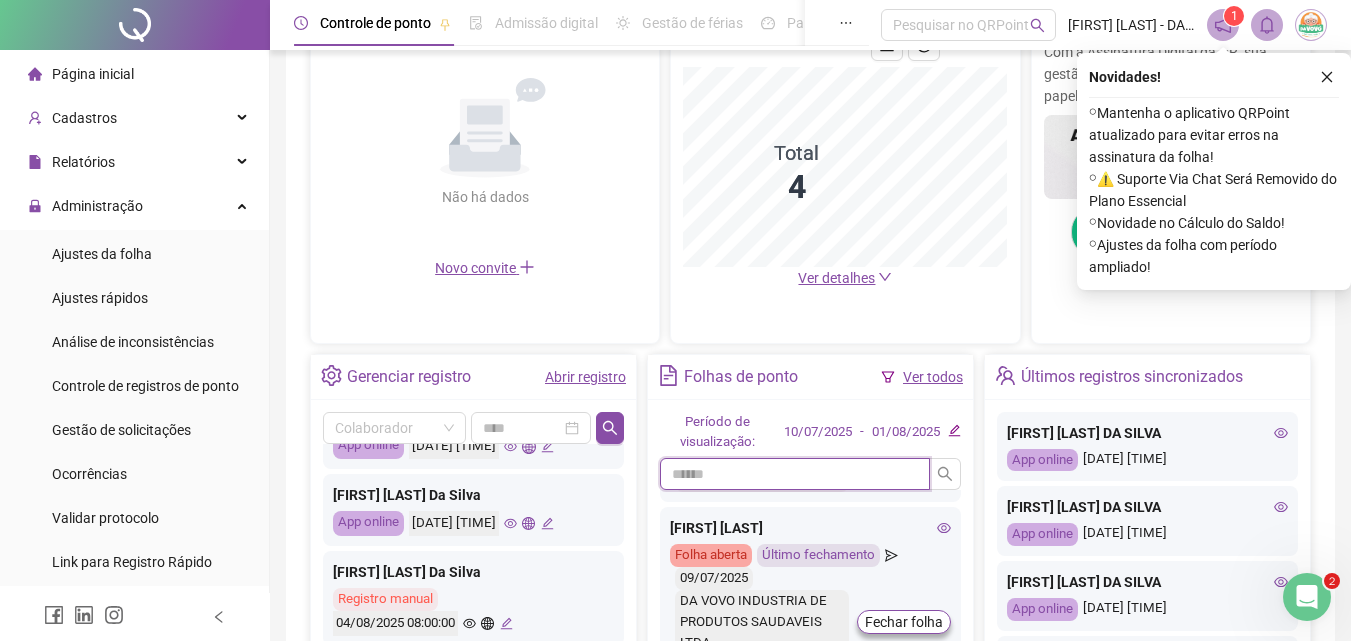 scroll, scrollTop: 100, scrollLeft: 0, axis: vertical 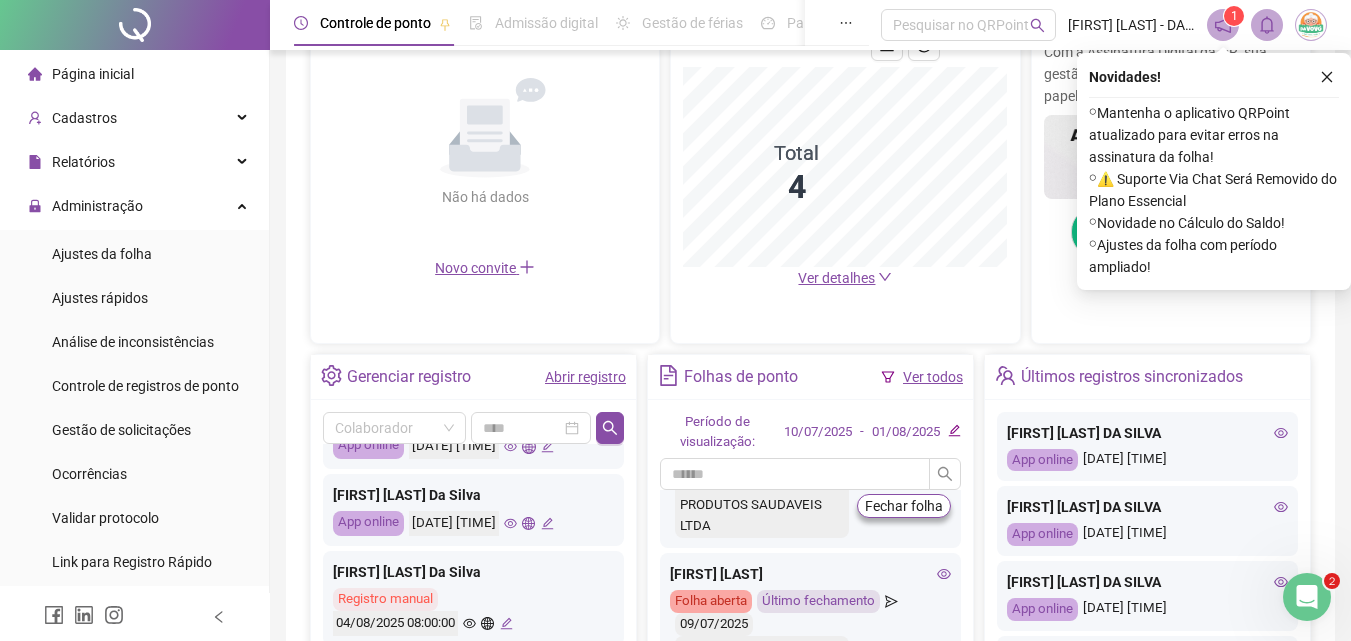 click 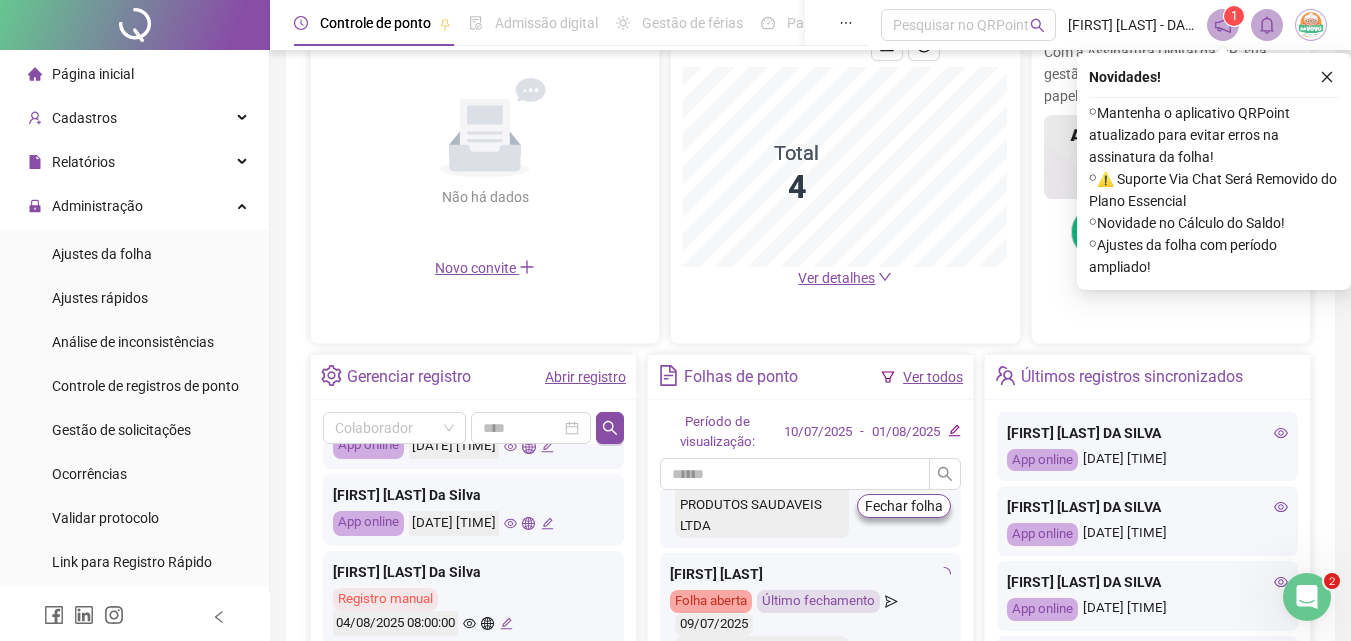 click 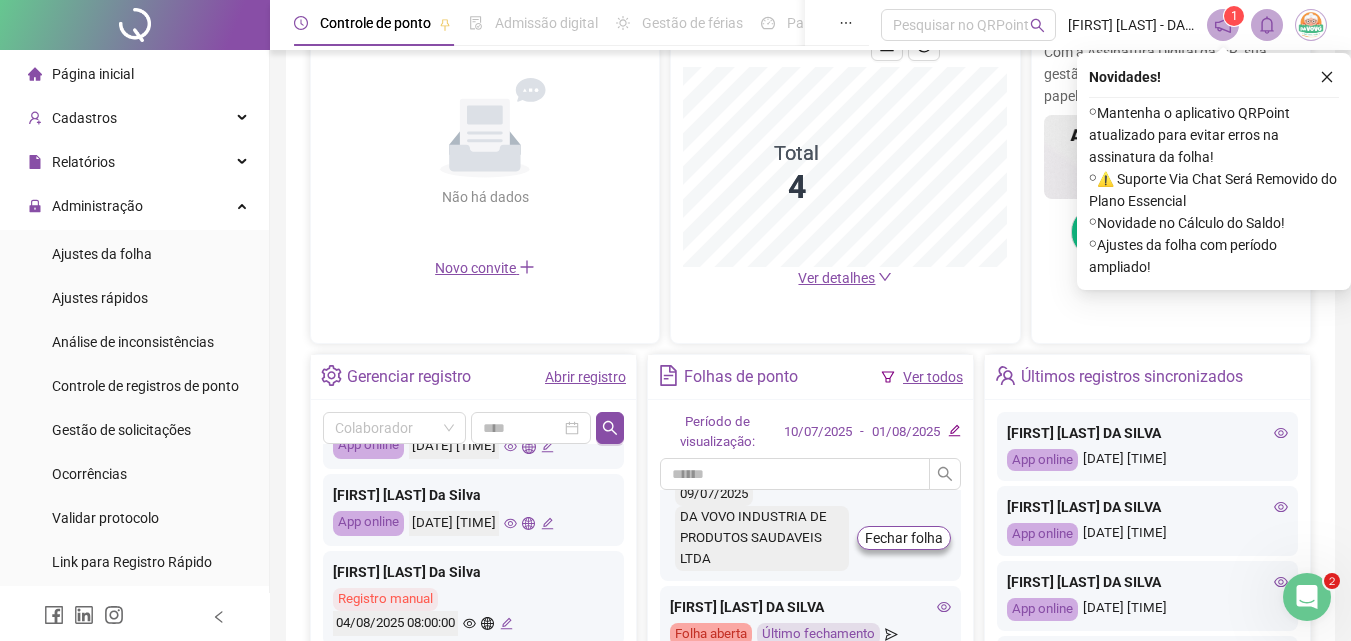 scroll, scrollTop: 200, scrollLeft: 0, axis: vertical 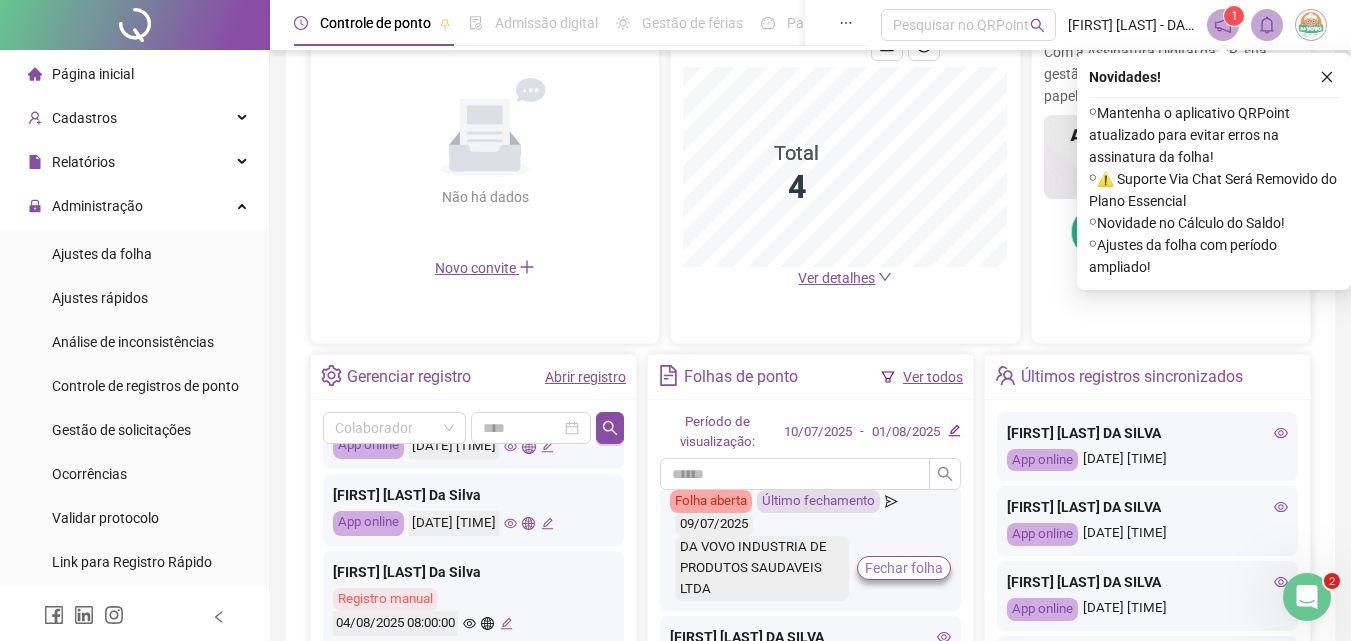click on "Fechar folha" at bounding box center [904, 568] 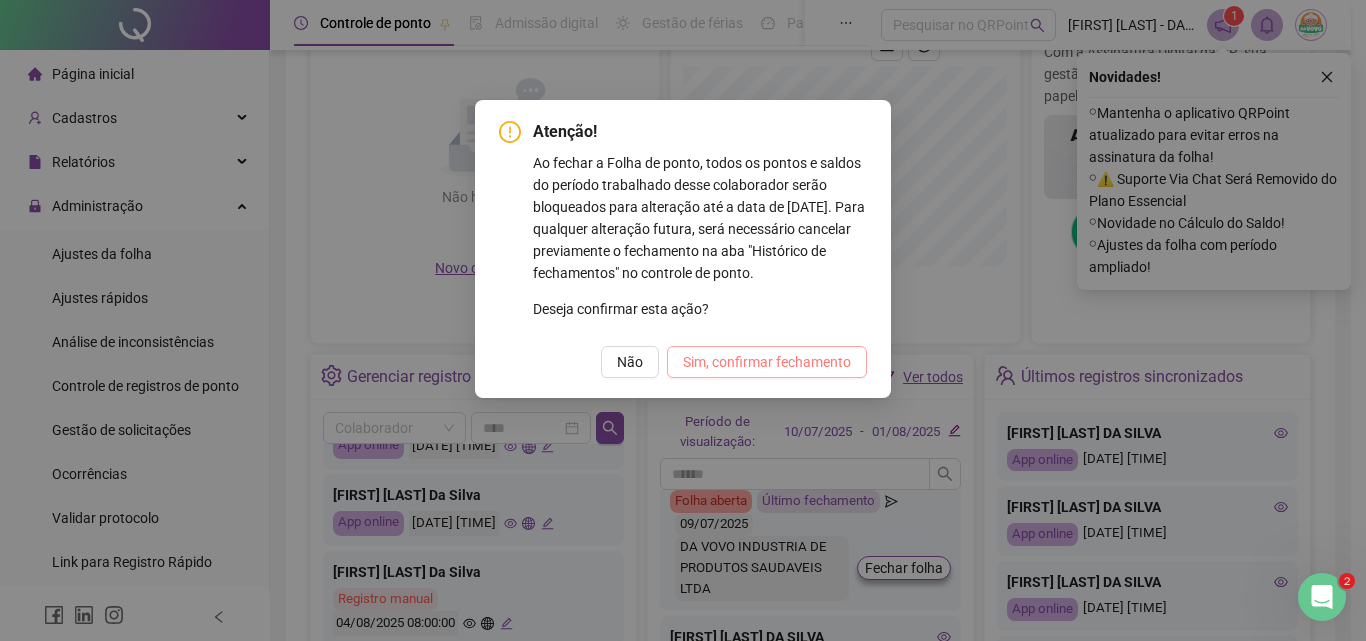 click on "Sim, confirmar fechamento" at bounding box center (767, 362) 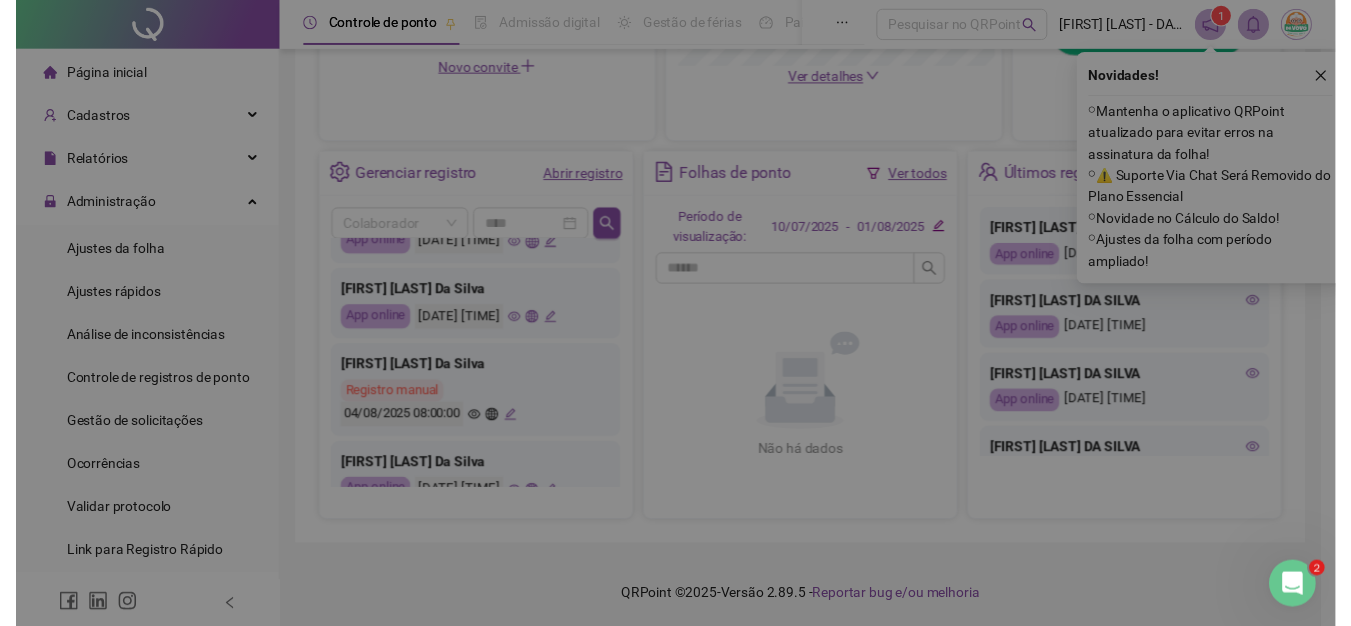 scroll, scrollTop: 671, scrollLeft: 0, axis: vertical 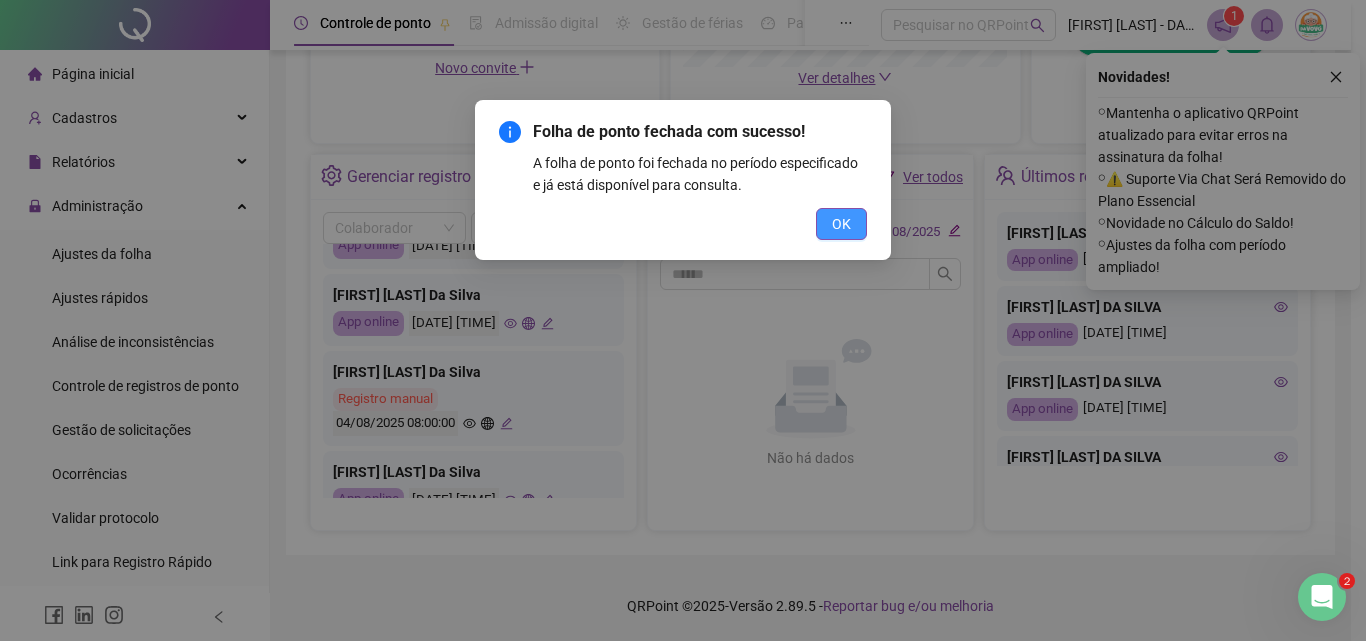 click on "OK" at bounding box center [841, 224] 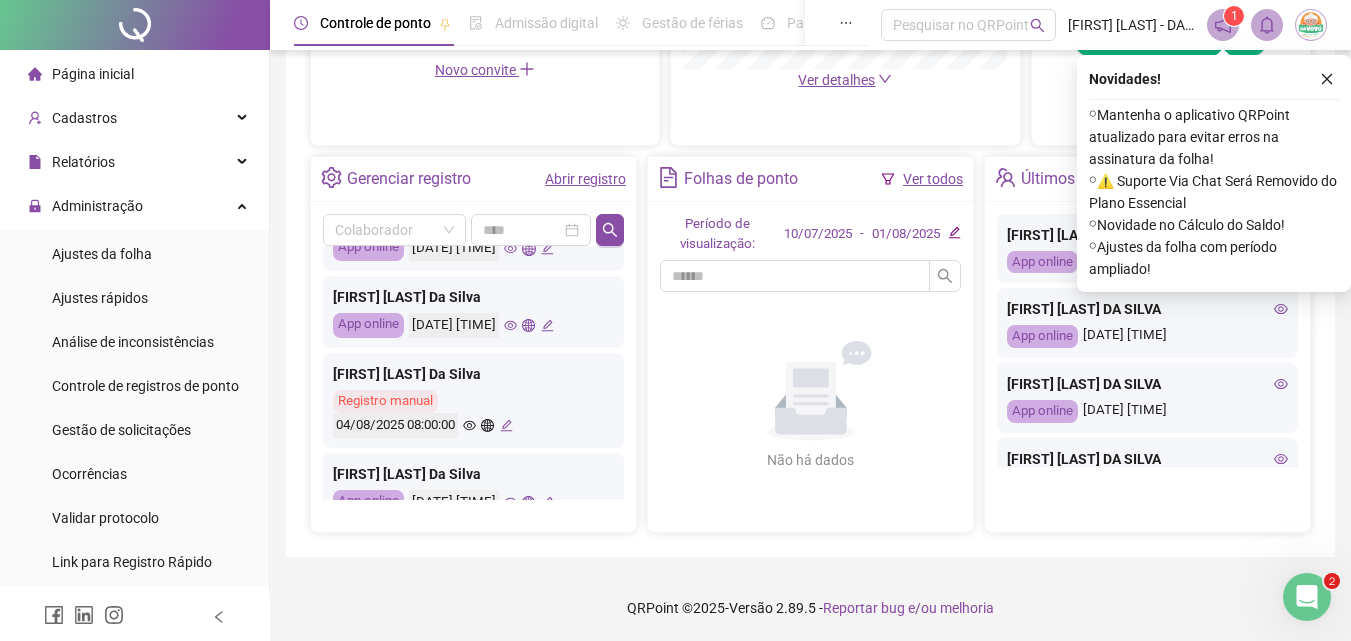 scroll, scrollTop: 671, scrollLeft: 0, axis: vertical 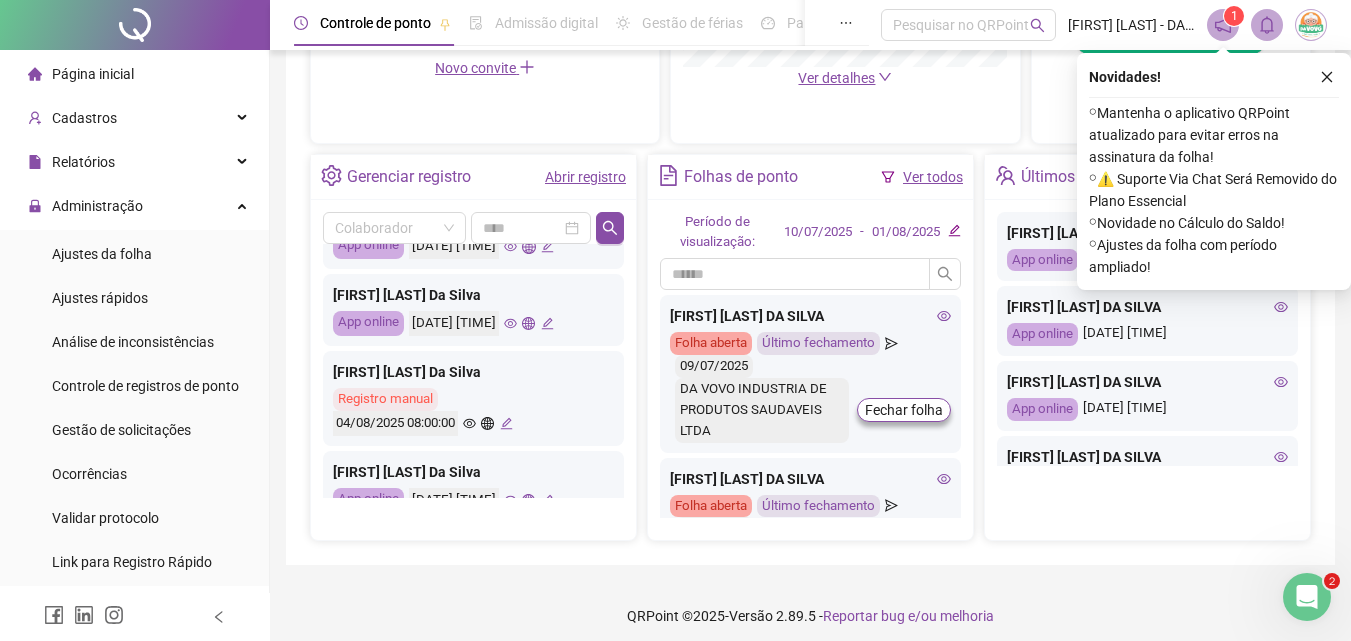 click 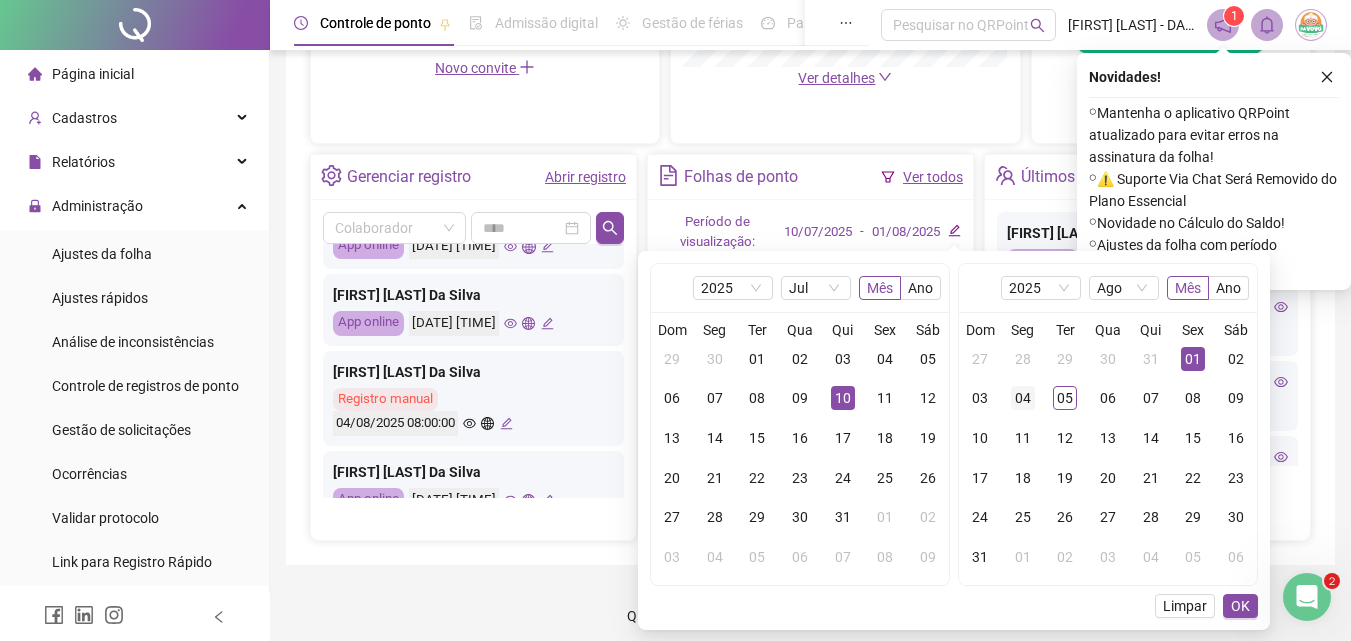 click on "04" at bounding box center [1023, 398] 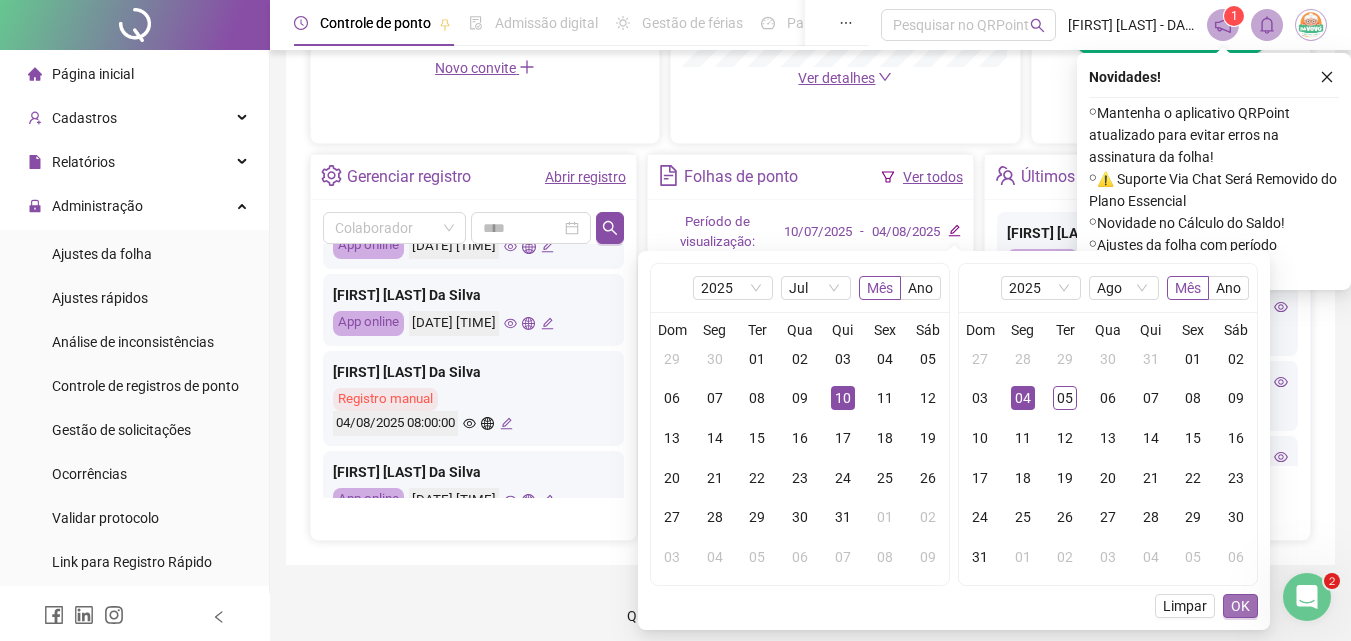 click on "OK" at bounding box center [1240, 606] 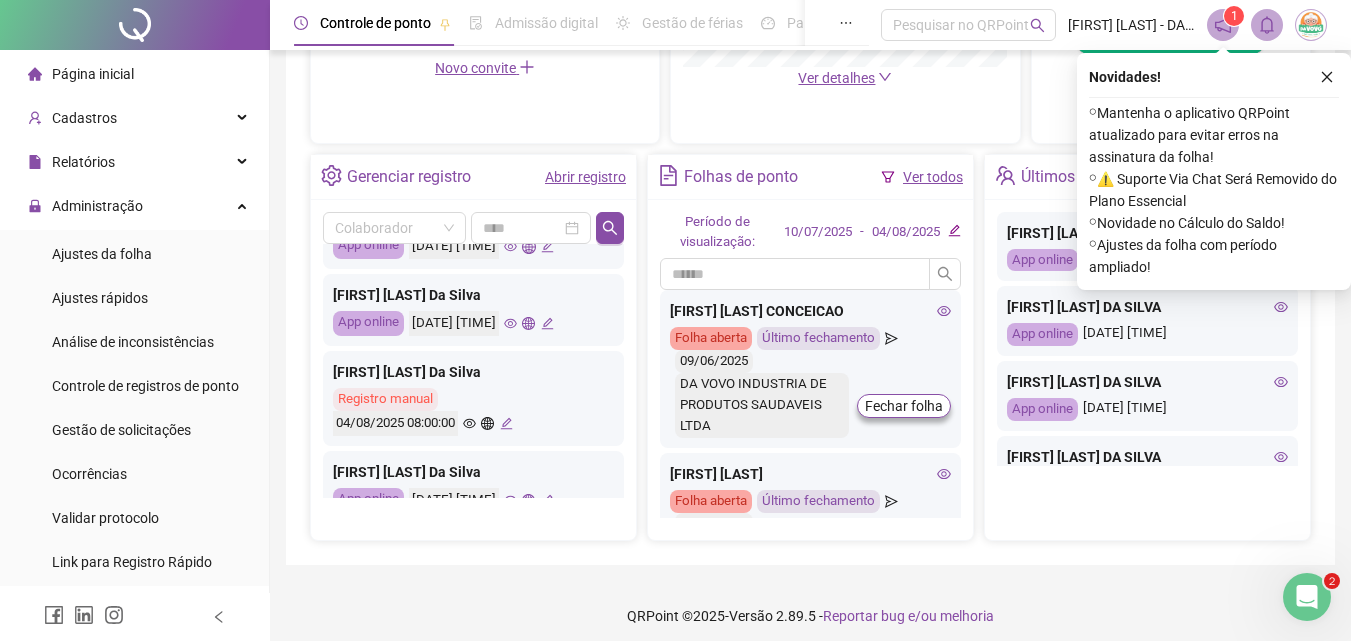 click 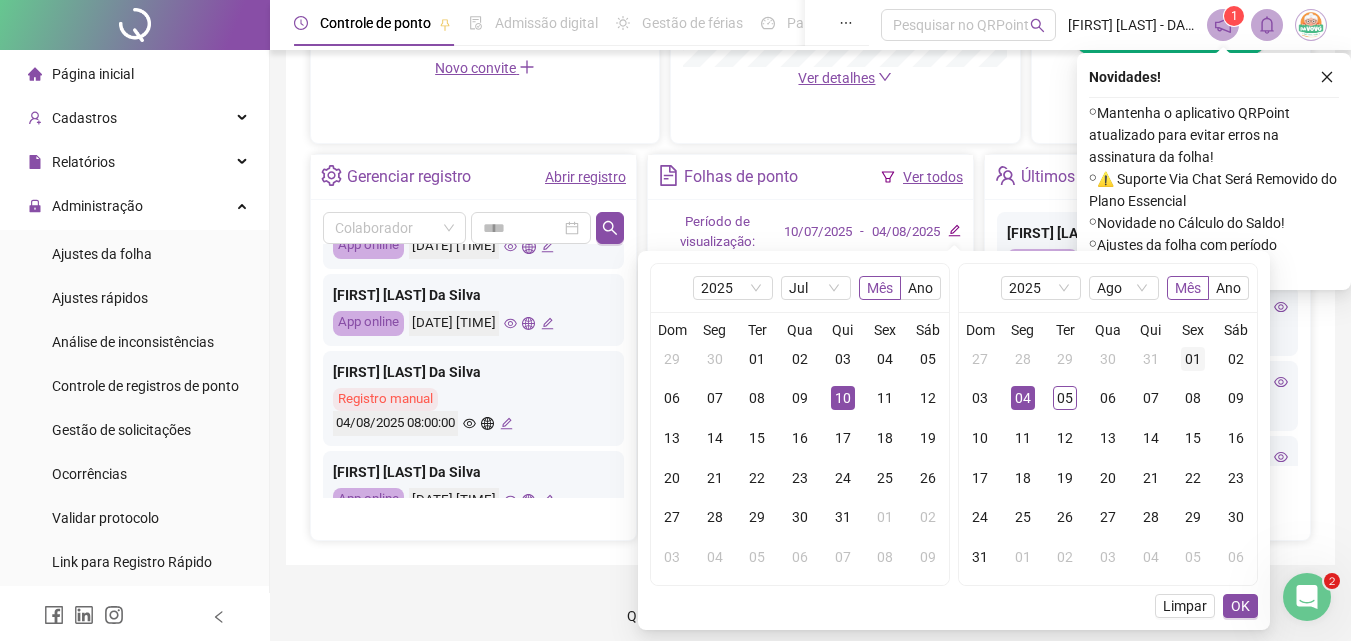 click on "01" at bounding box center (1193, 359) 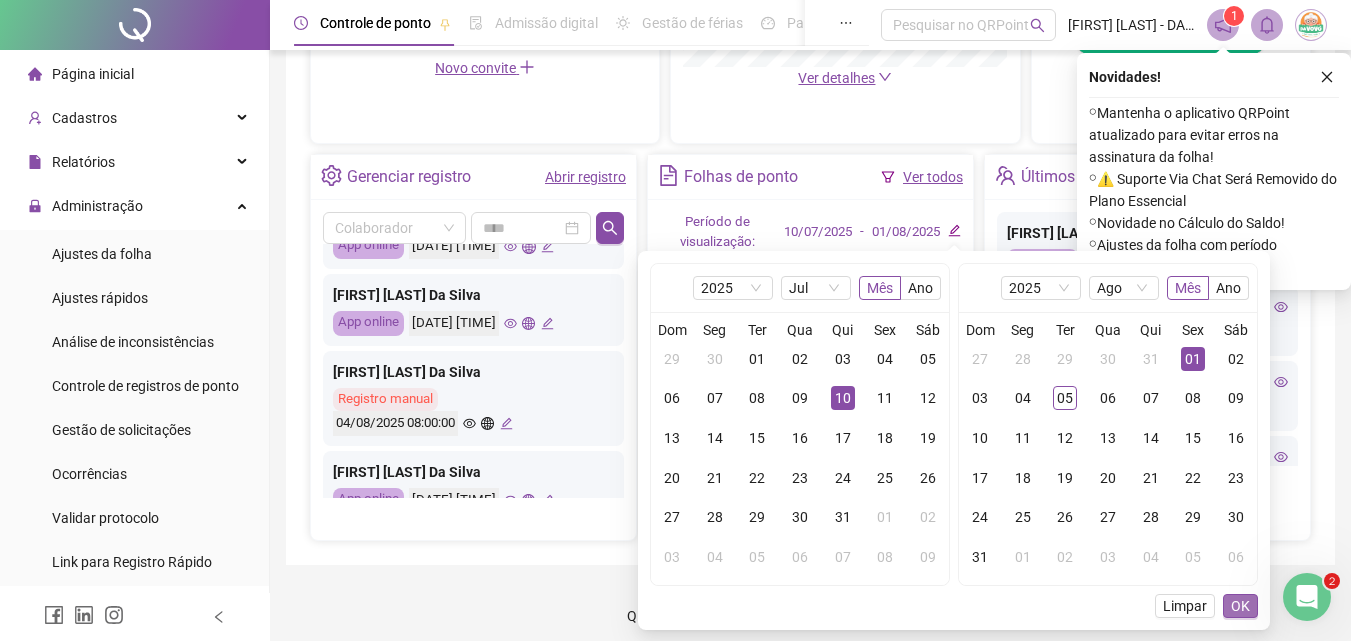 click on "OK" at bounding box center (1240, 606) 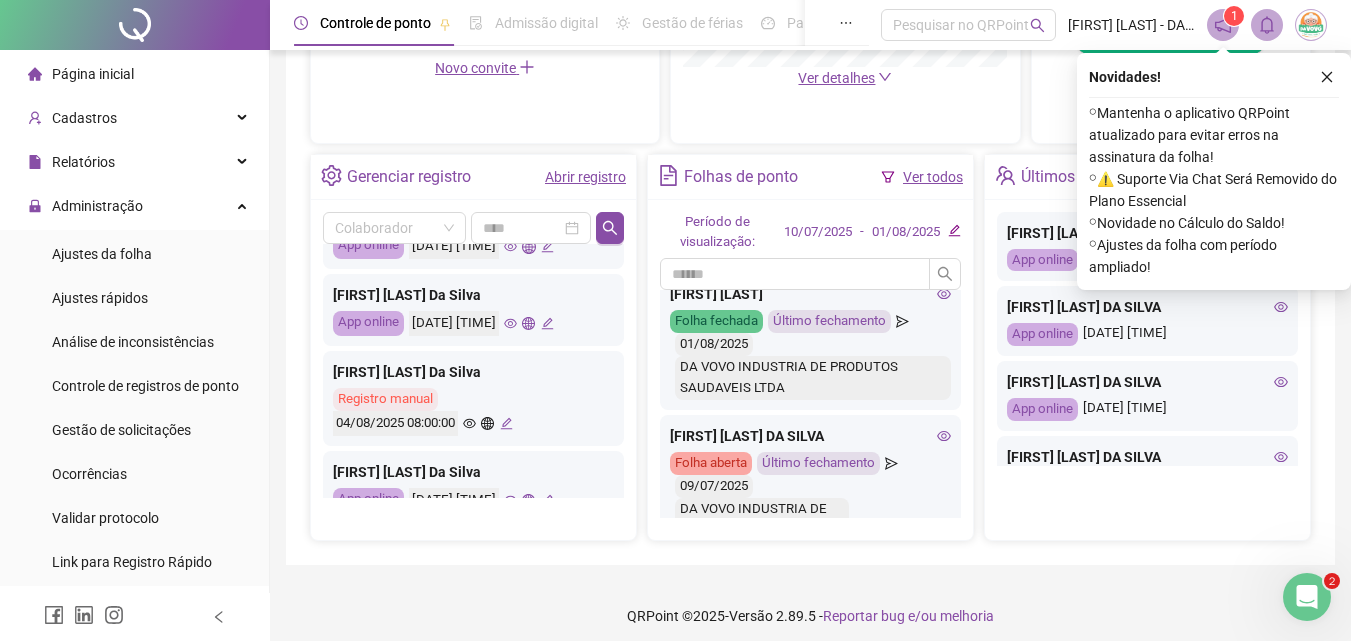 scroll, scrollTop: 200, scrollLeft: 0, axis: vertical 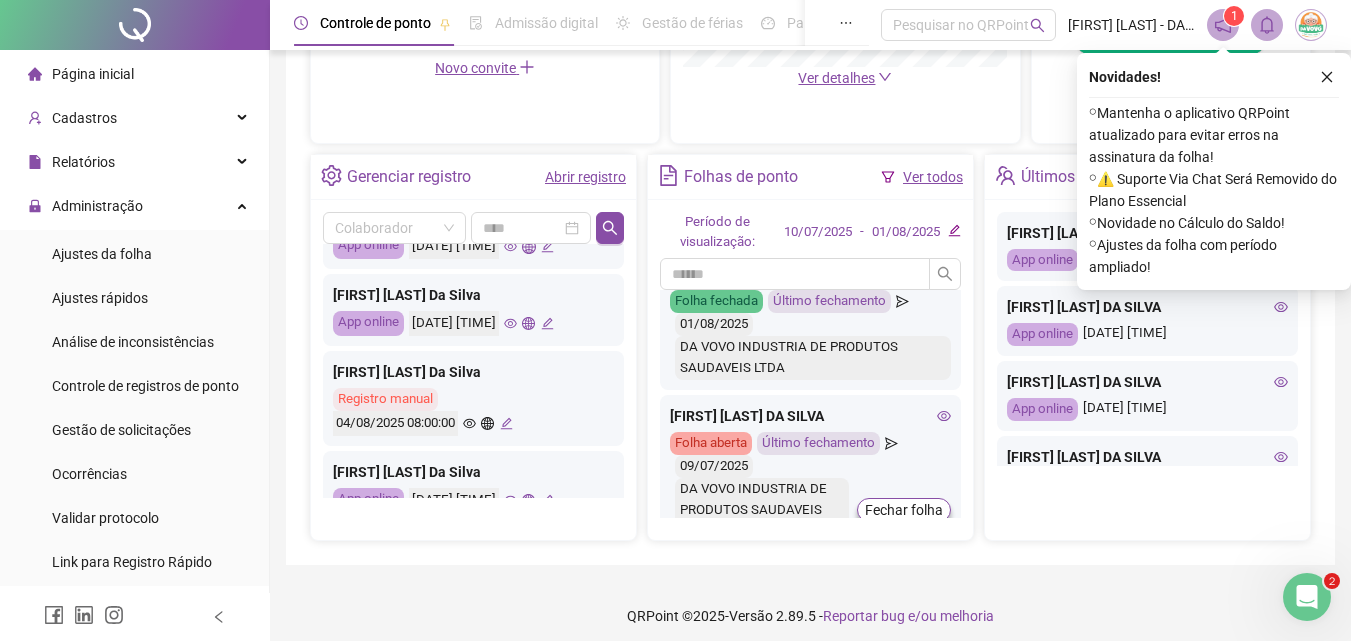 click 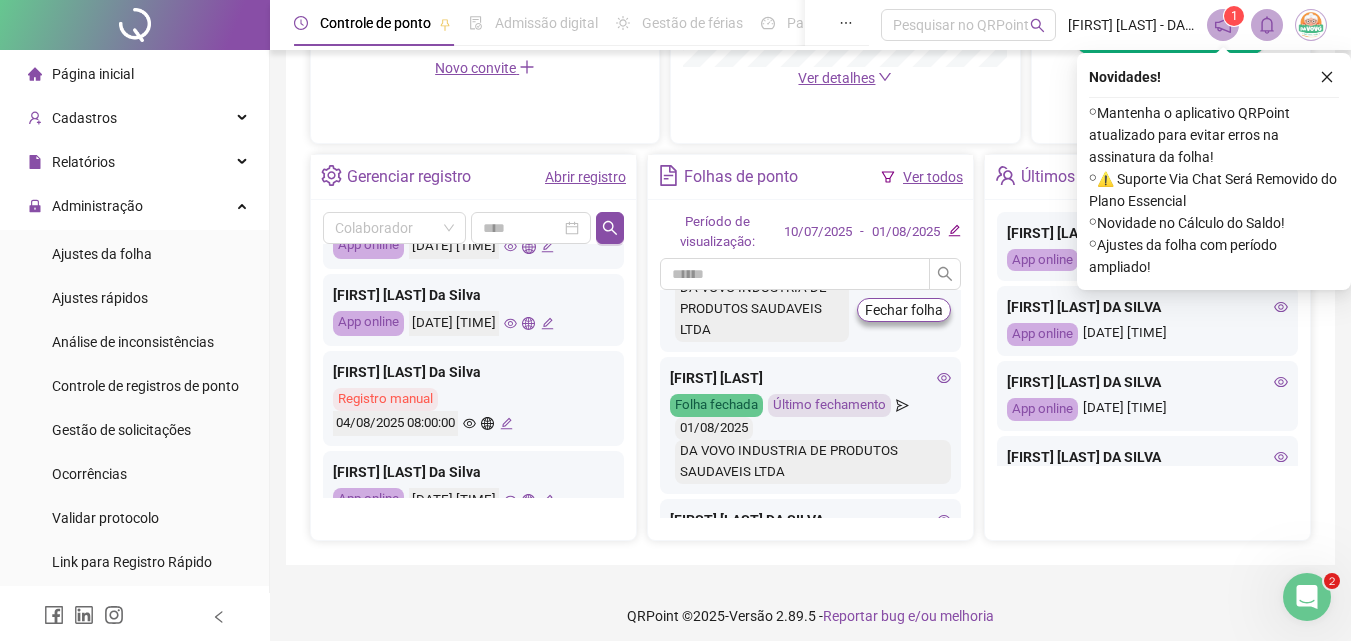 scroll, scrollTop: 0, scrollLeft: 0, axis: both 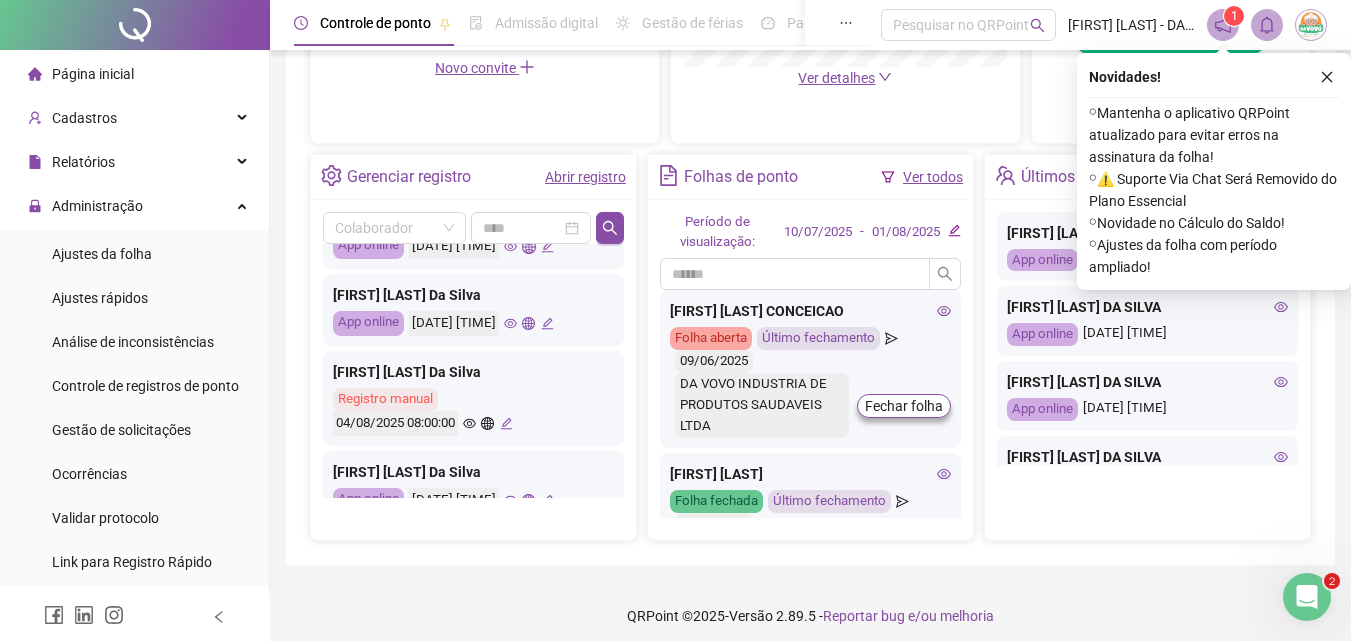 click 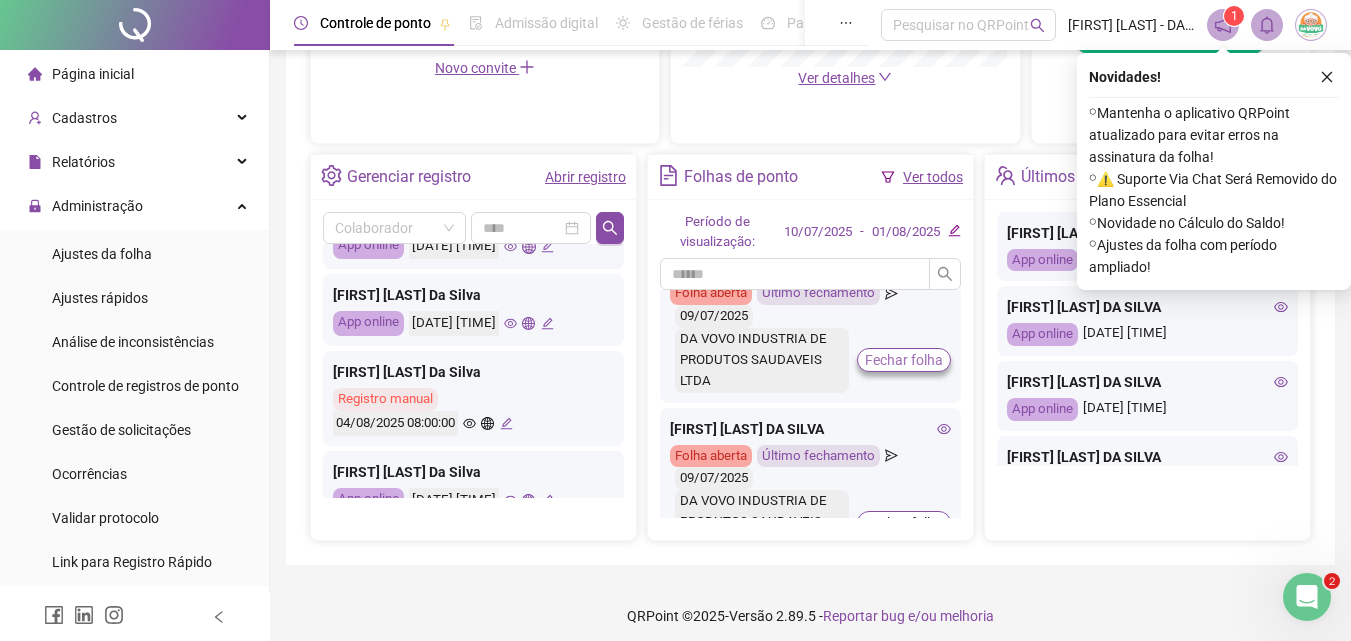 scroll, scrollTop: 424, scrollLeft: 0, axis: vertical 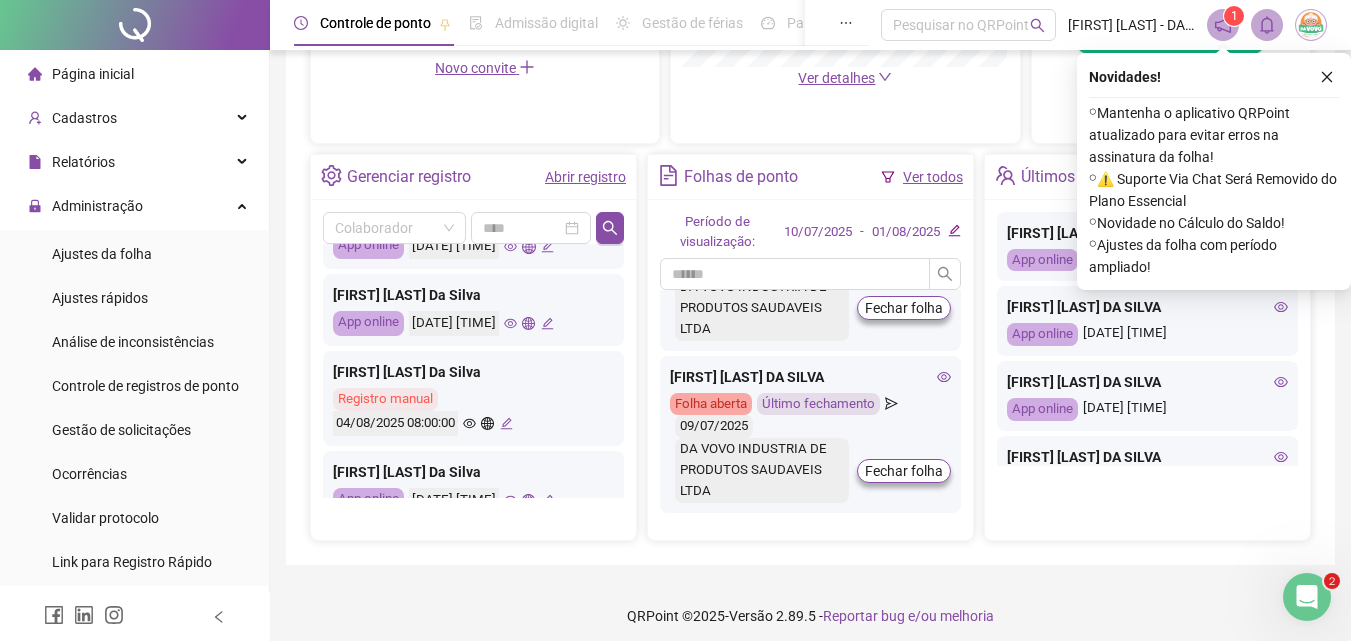 click 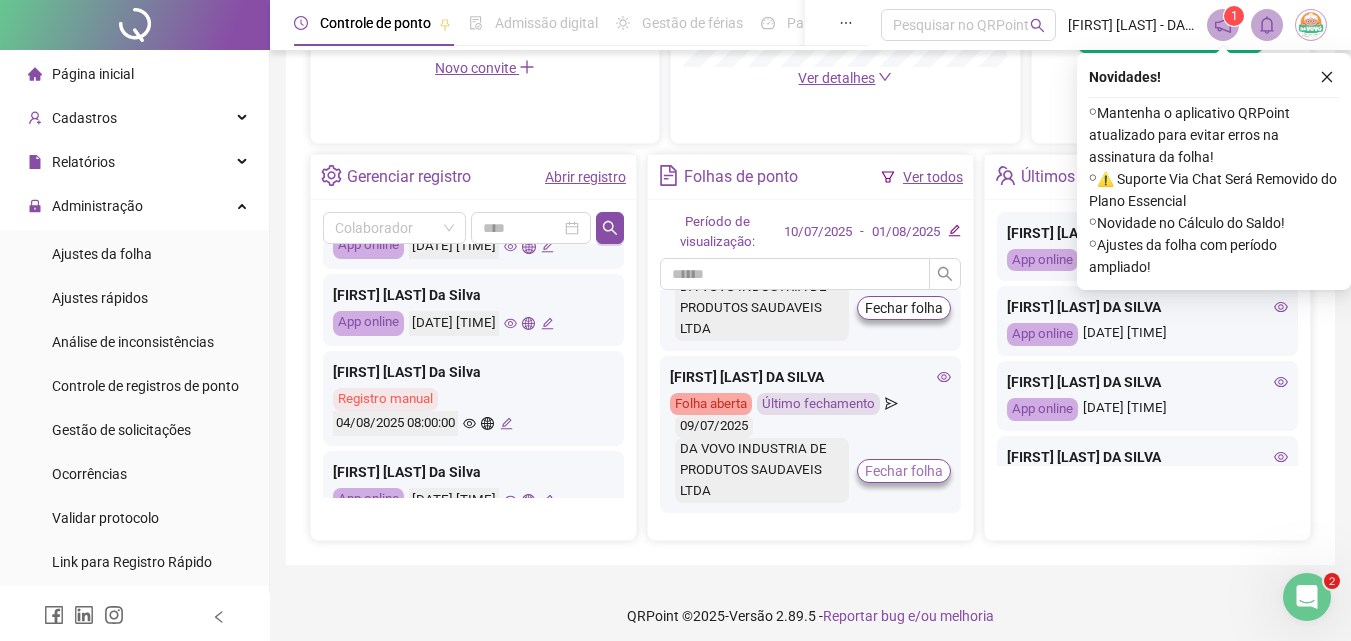 click on "Fechar folha" at bounding box center (904, 471) 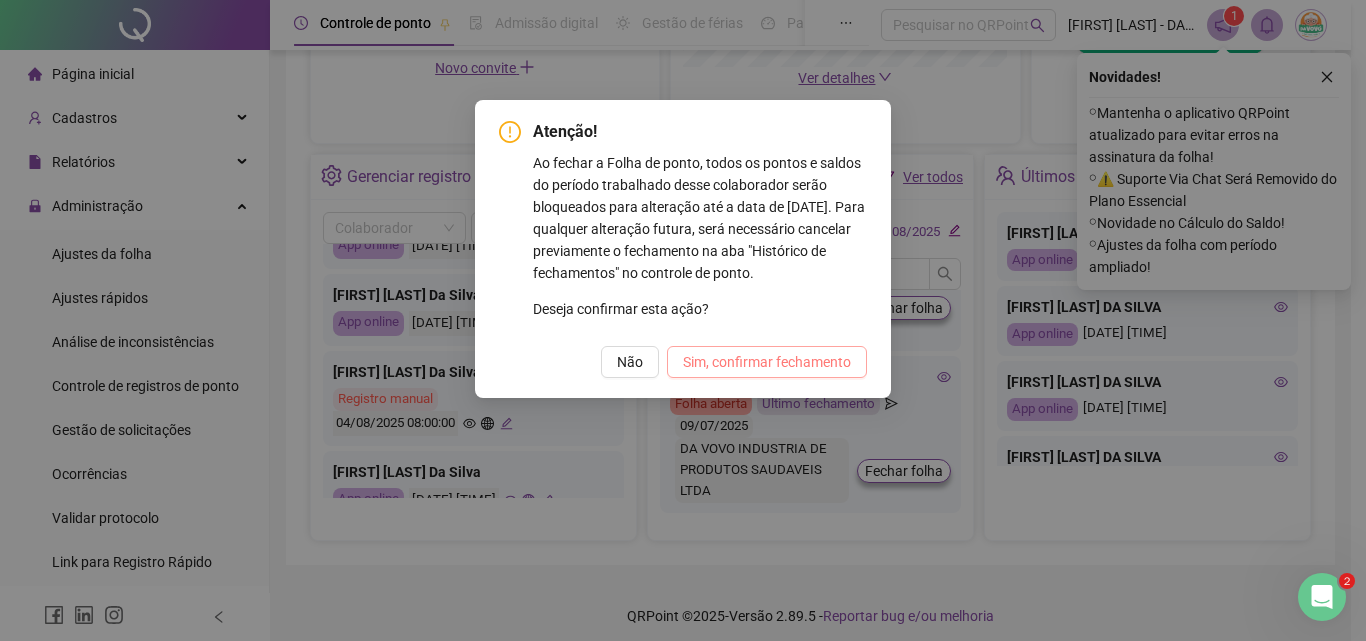 click on "Sim, confirmar fechamento" at bounding box center [767, 362] 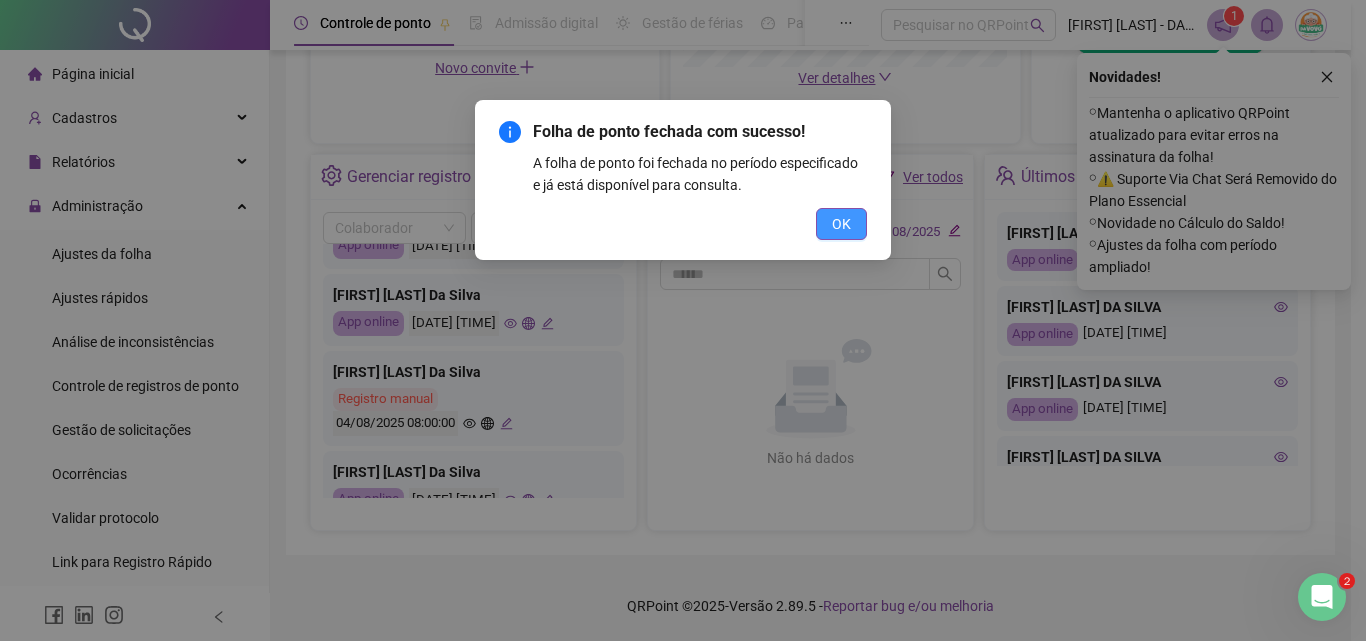 click on "OK" at bounding box center [841, 224] 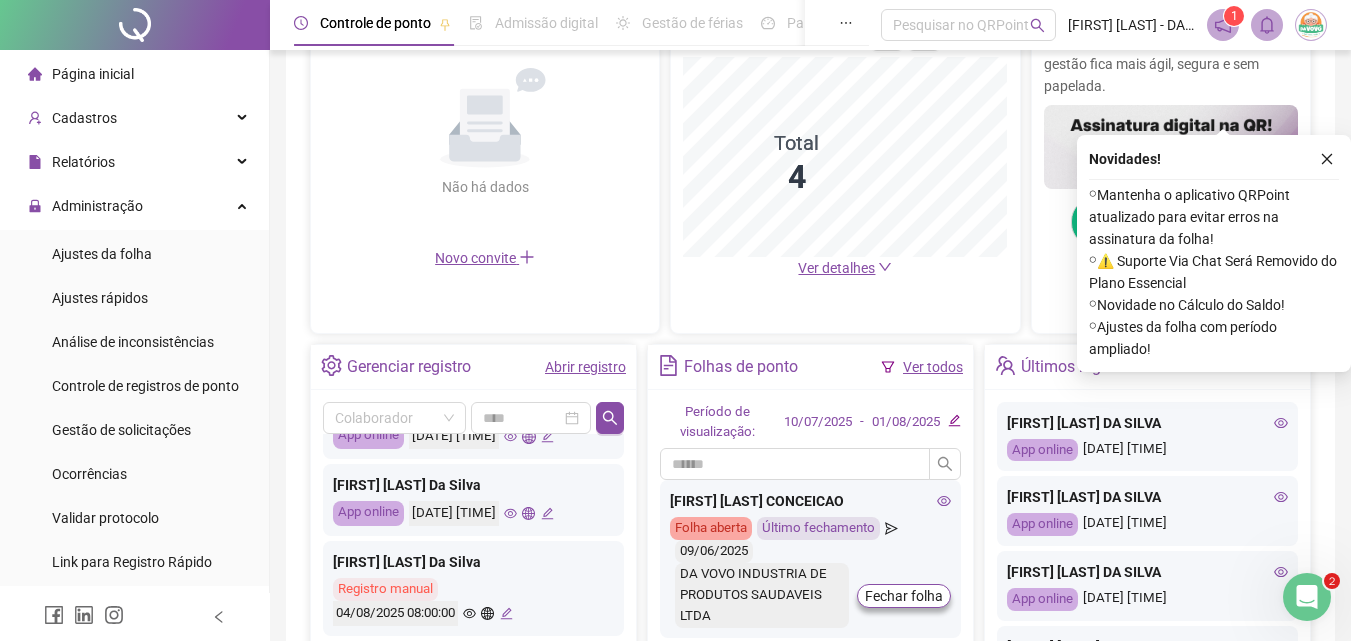 scroll, scrollTop: 681, scrollLeft: 0, axis: vertical 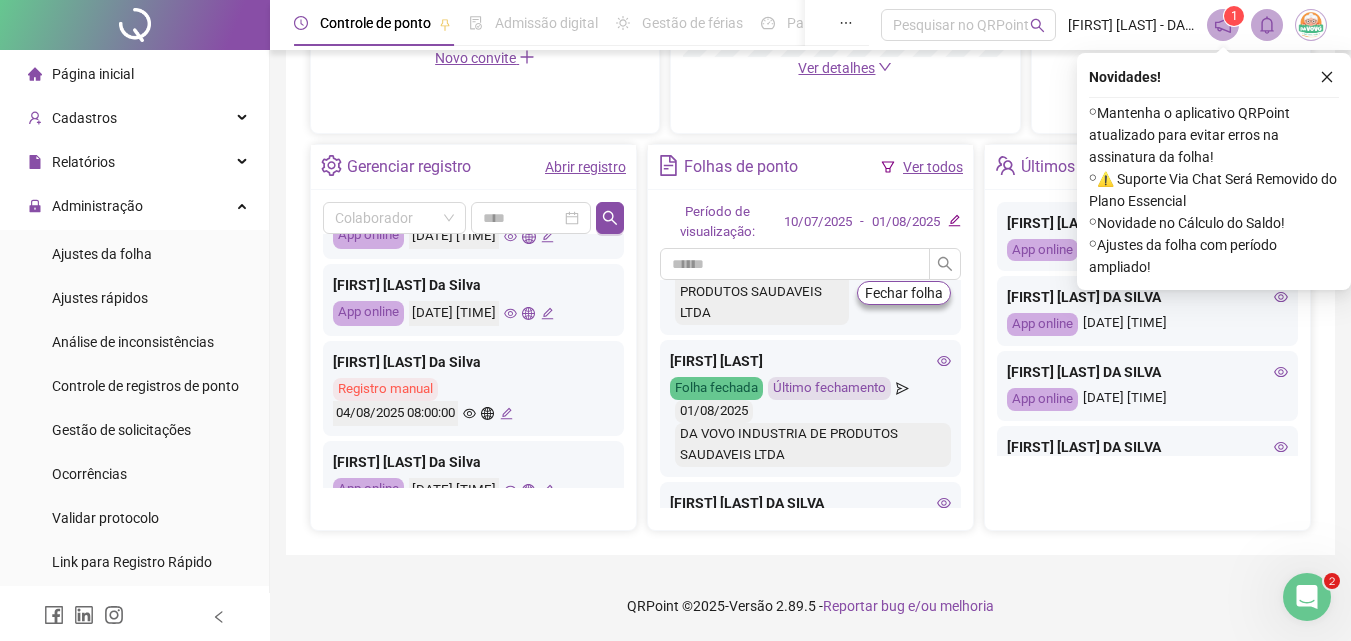 click on "10/07/2025" at bounding box center [818, 222] 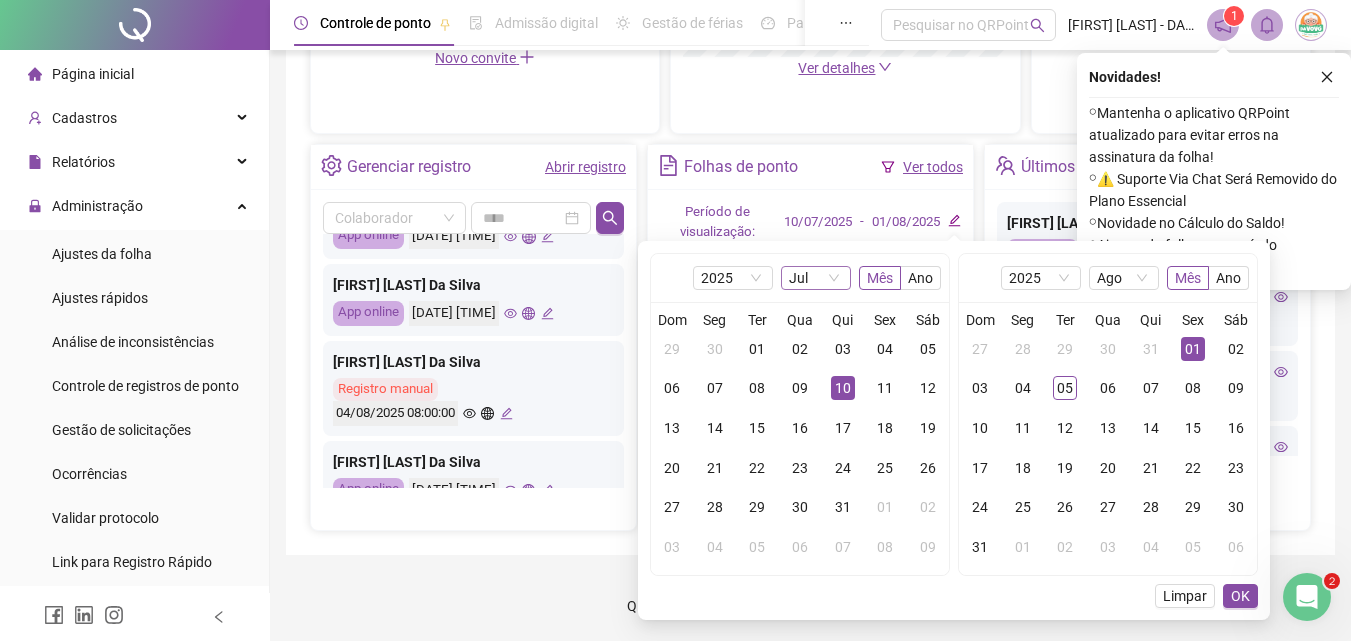 click on "Jul" at bounding box center (816, 278) 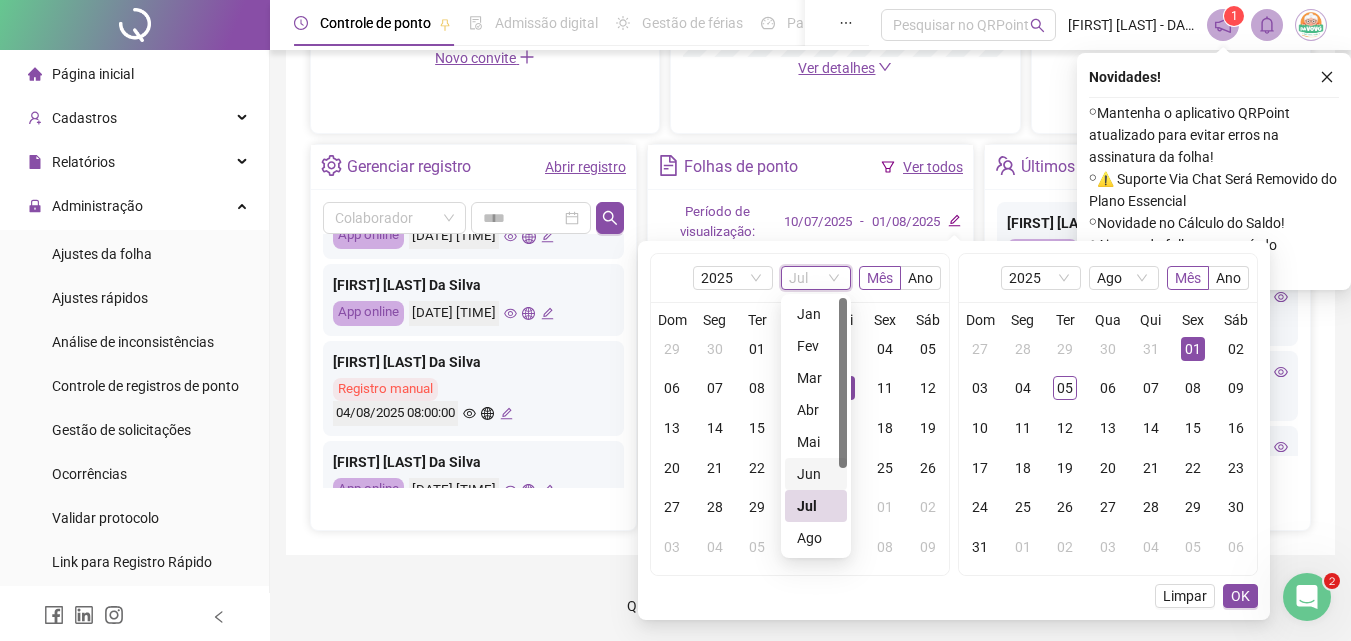 click on "Jun" at bounding box center (816, 474) 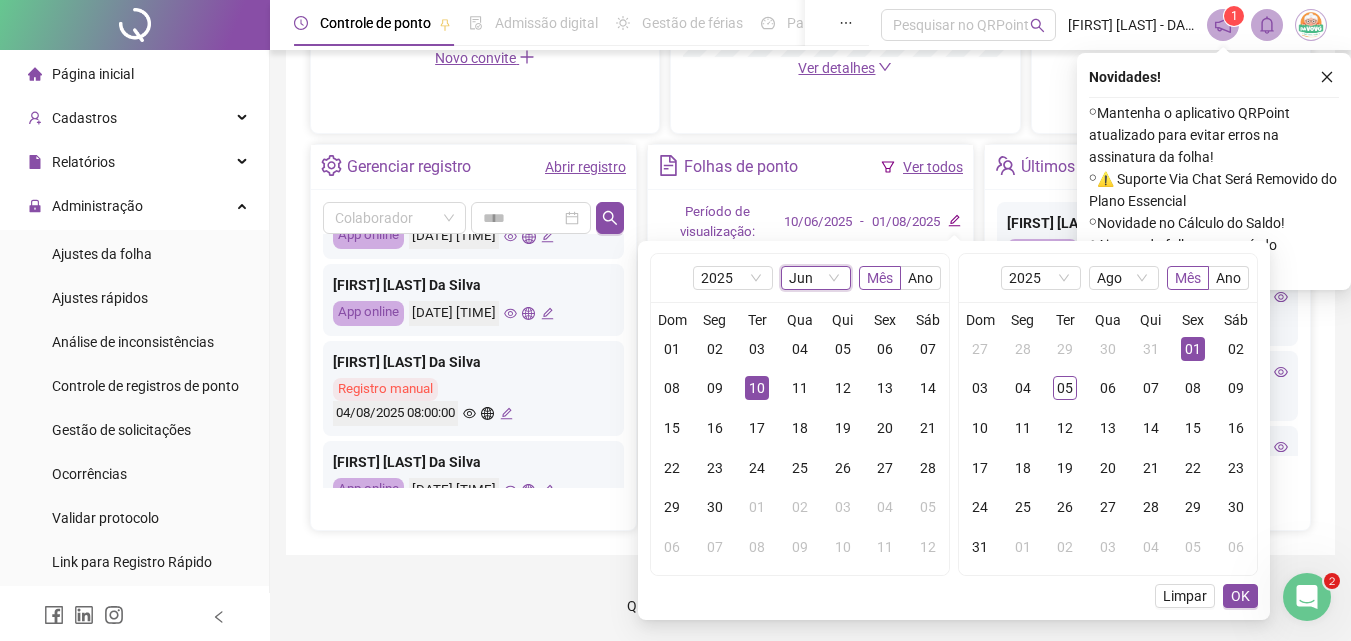 click on "10" at bounding box center (757, 388) 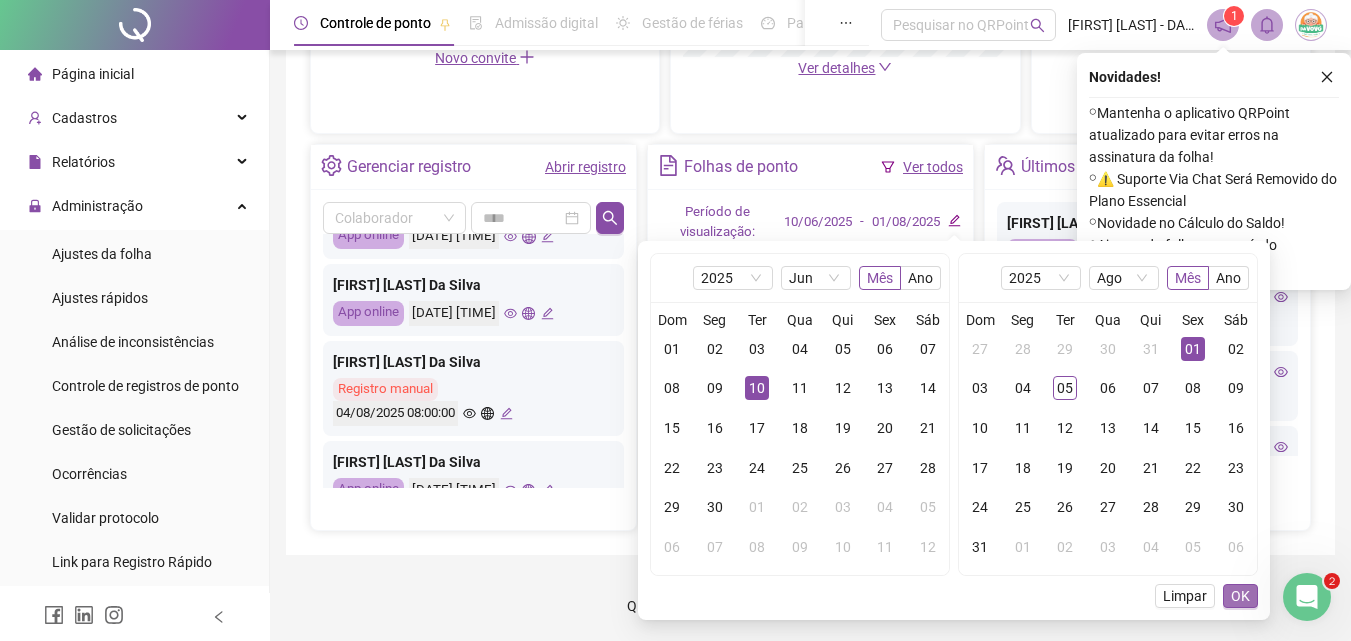 click on "OK" at bounding box center (1240, 596) 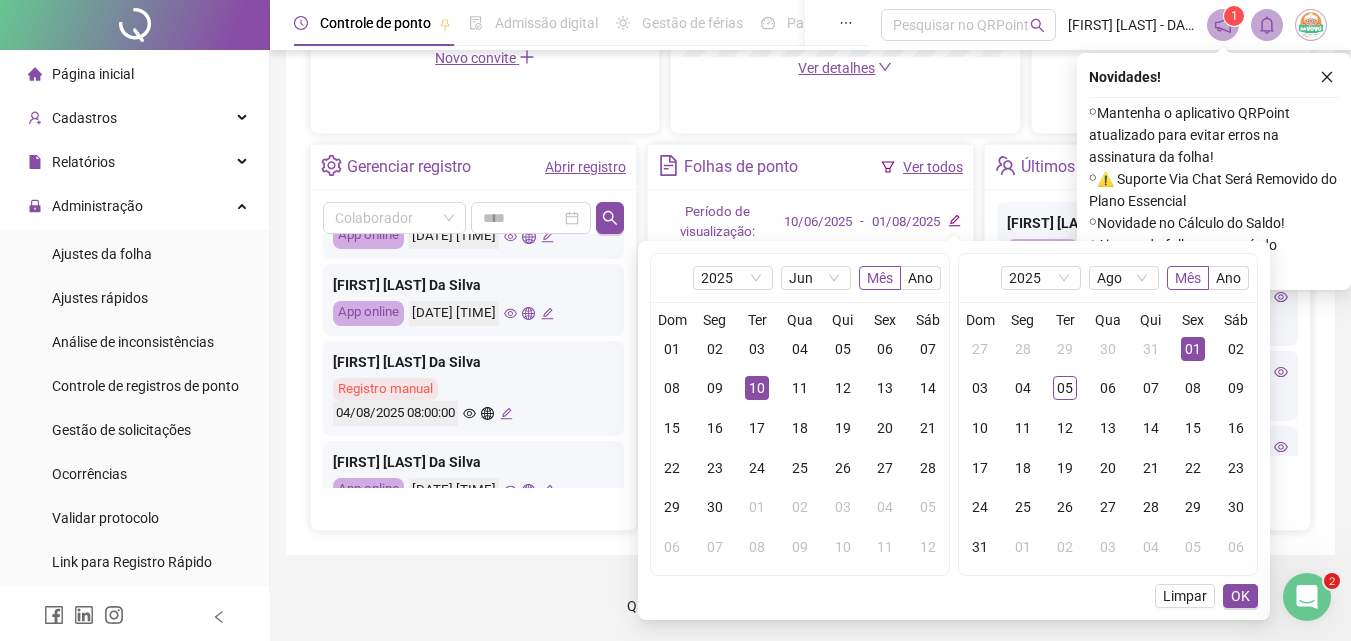 scroll, scrollTop: 671, scrollLeft: 0, axis: vertical 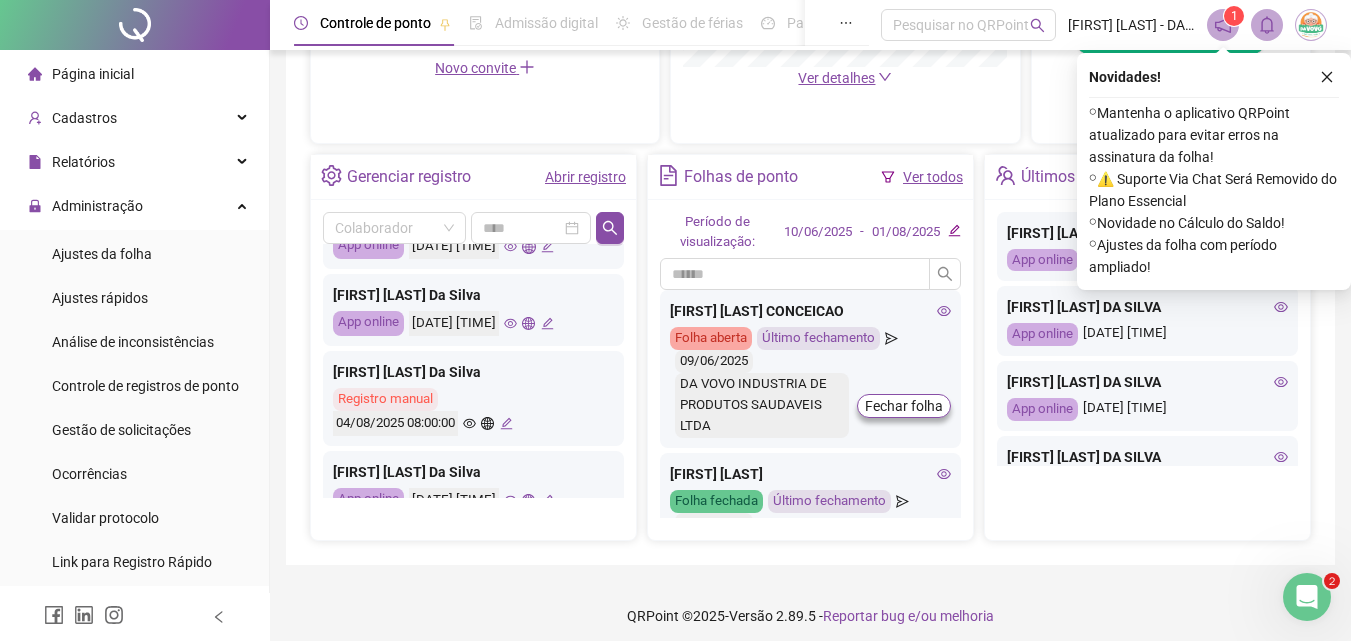 click 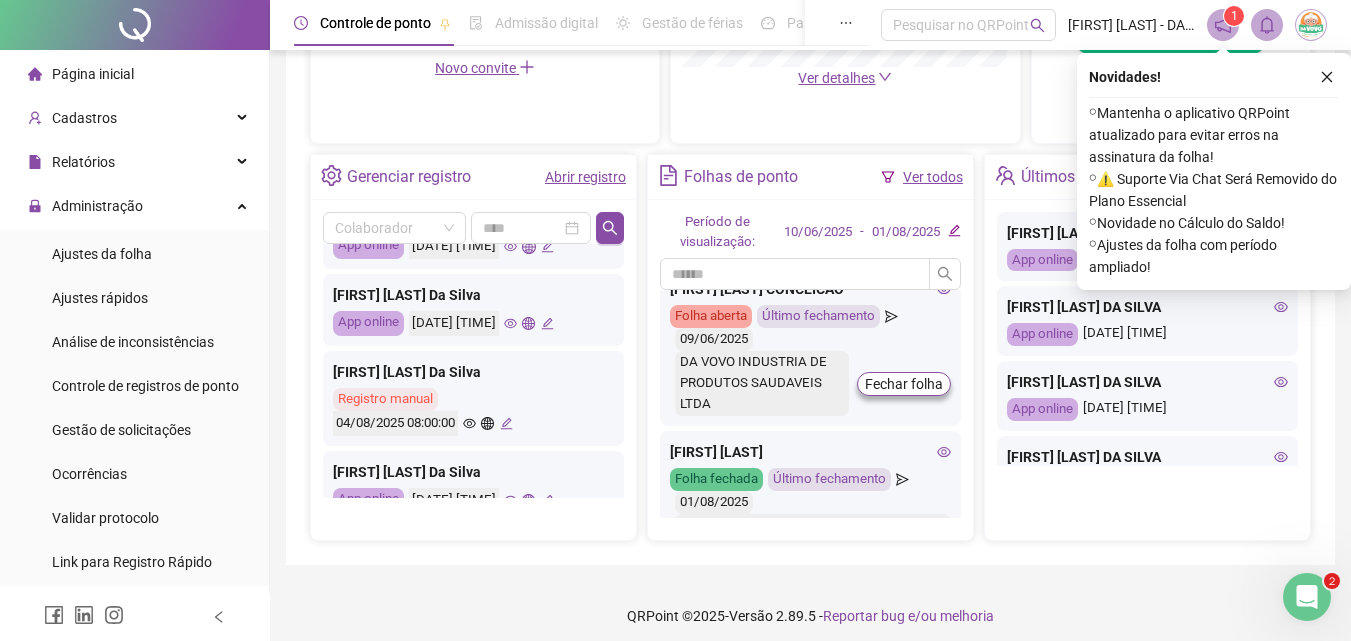 scroll, scrollTop: 0, scrollLeft: 0, axis: both 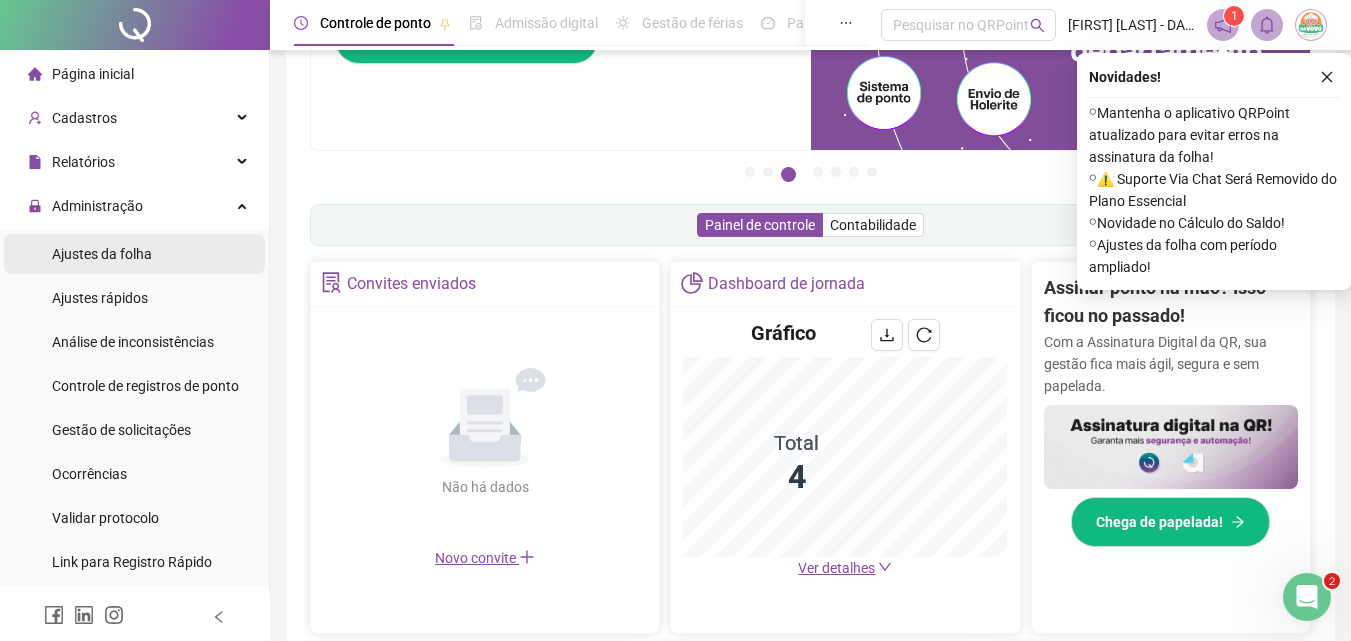 click on "Ajustes da folha" at bounding box center [102, 254] 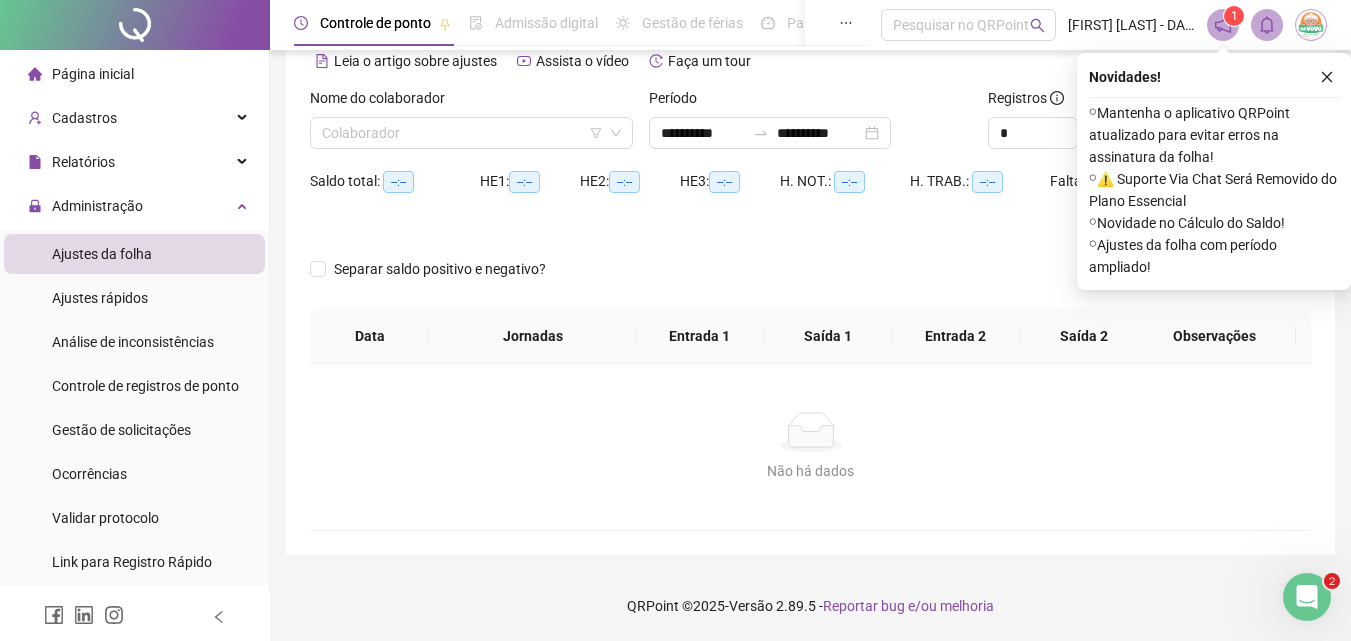 scroll, scrollTop: 97, scrollLeft: 0, axis: vertical 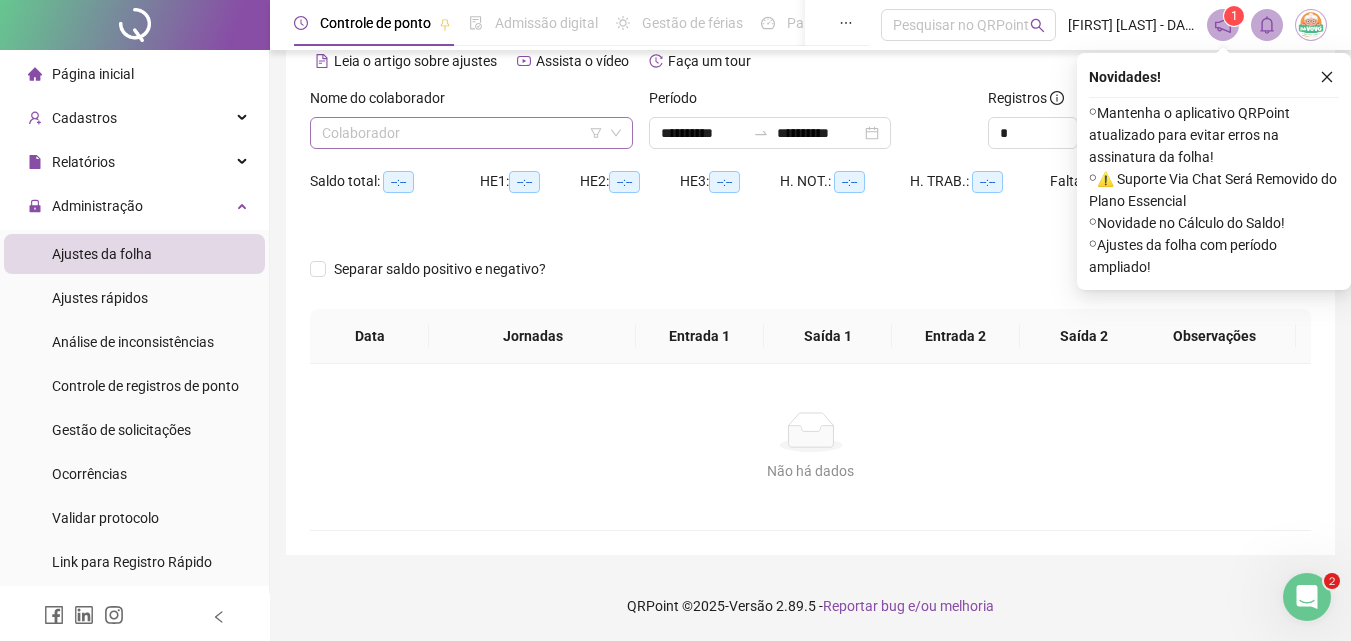 click at bounding box center [462, 133] 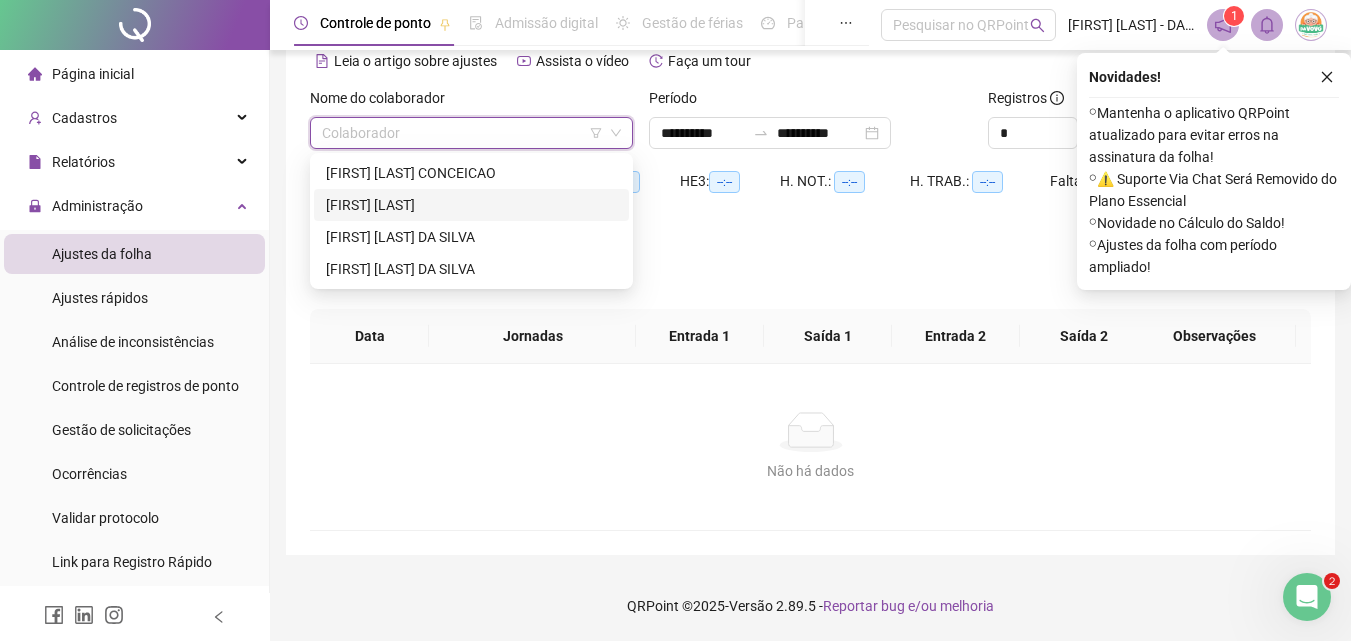 click on "[FIRST] [LAST]" at bounding box center [471, 205] 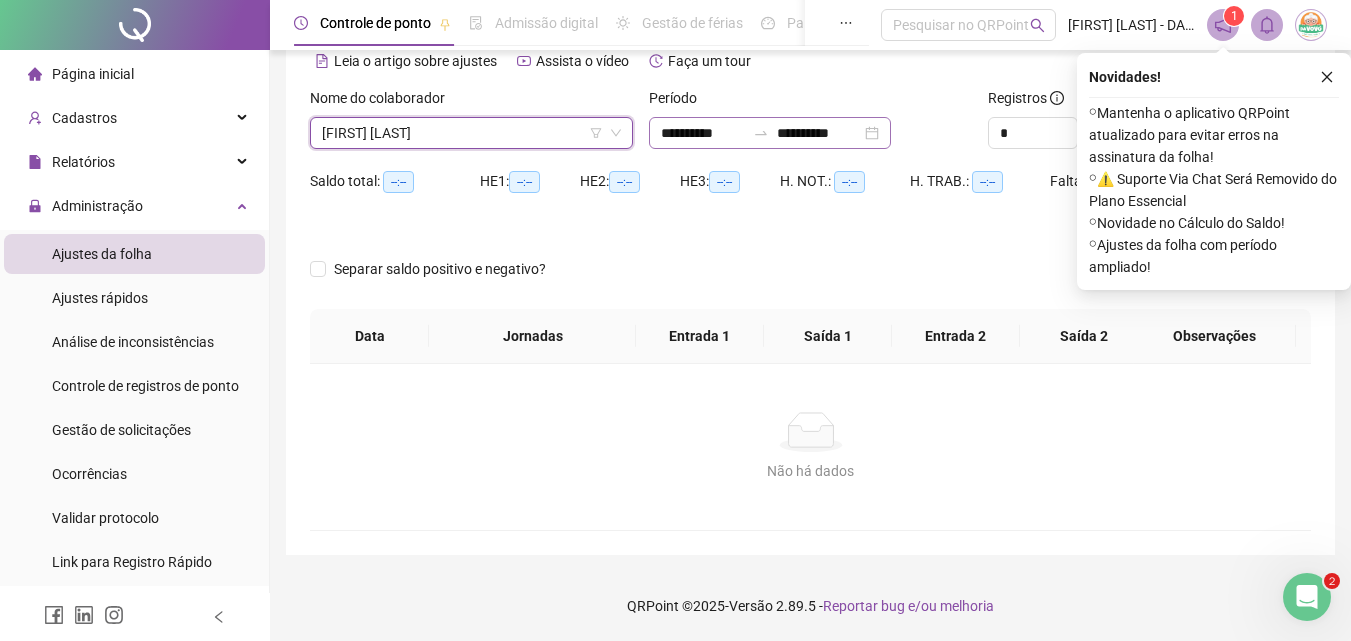 click on "**********" at bounding box center [770, 133] 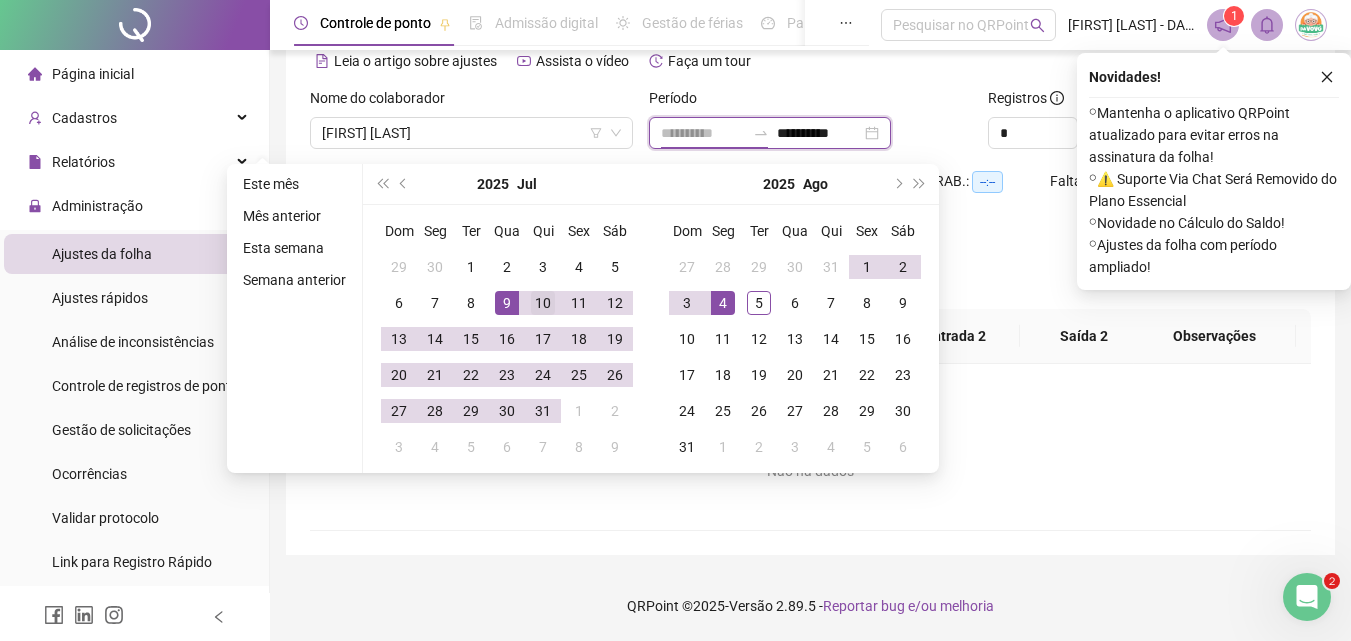 type on "**********" 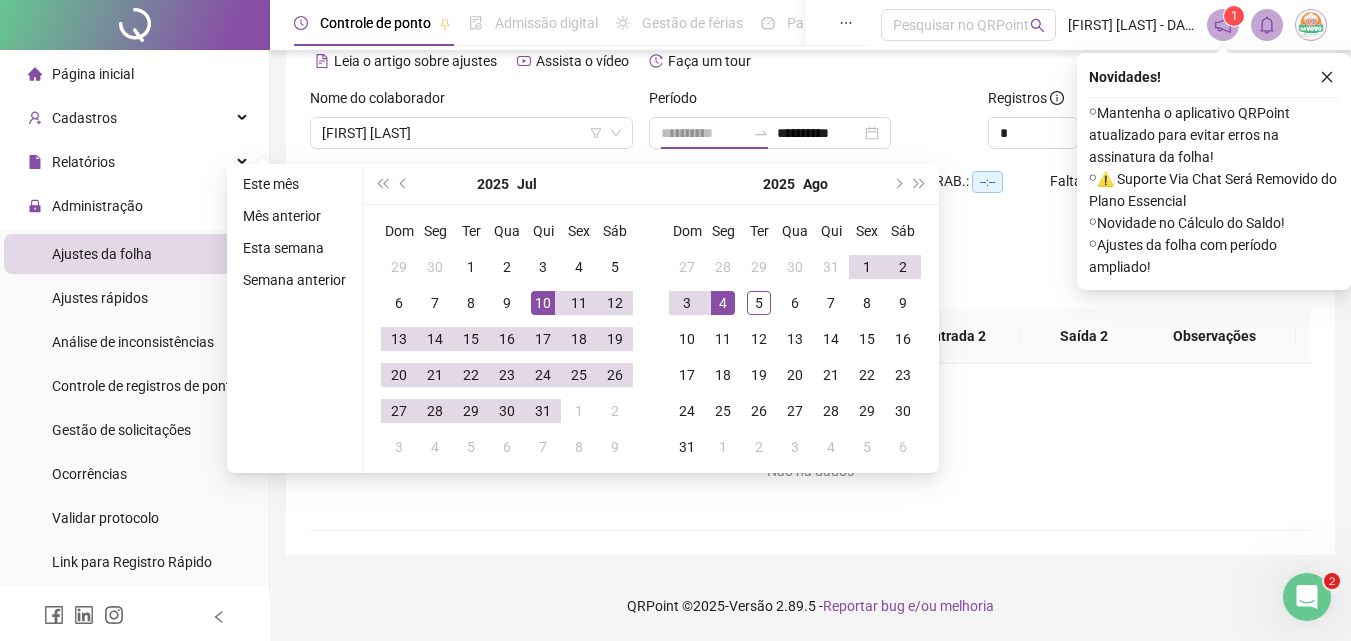 click on "10" at bounding box center (543, 303) 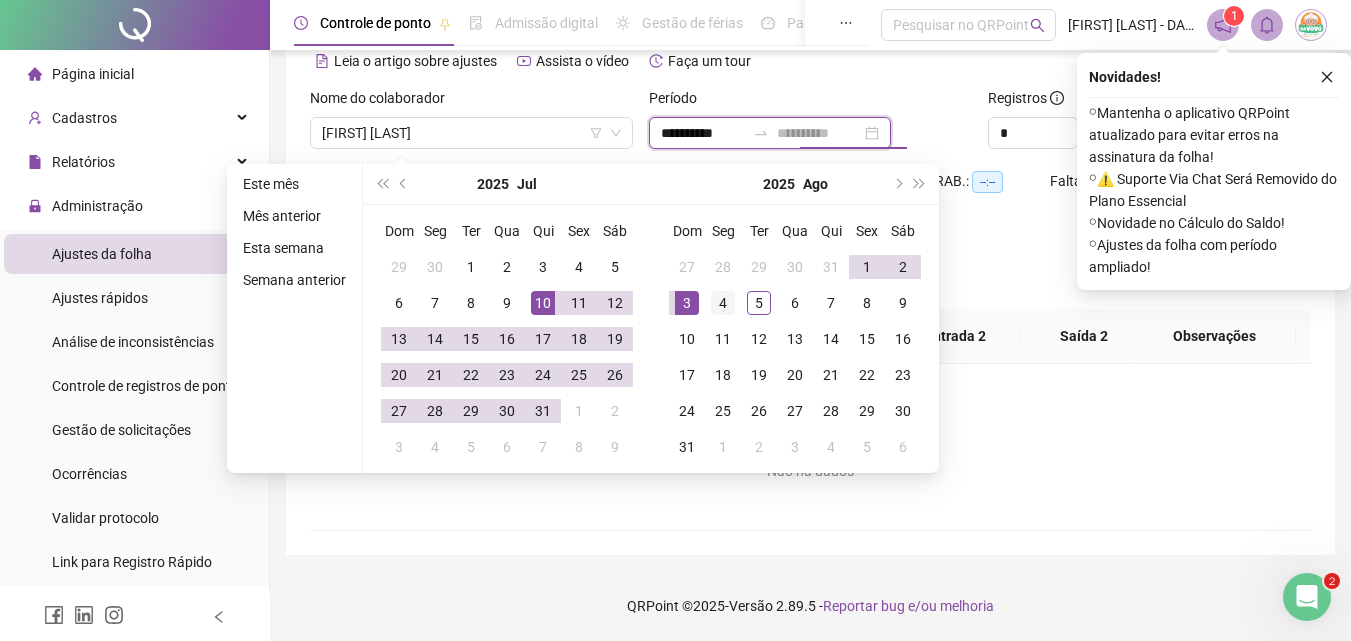 type on "**********" 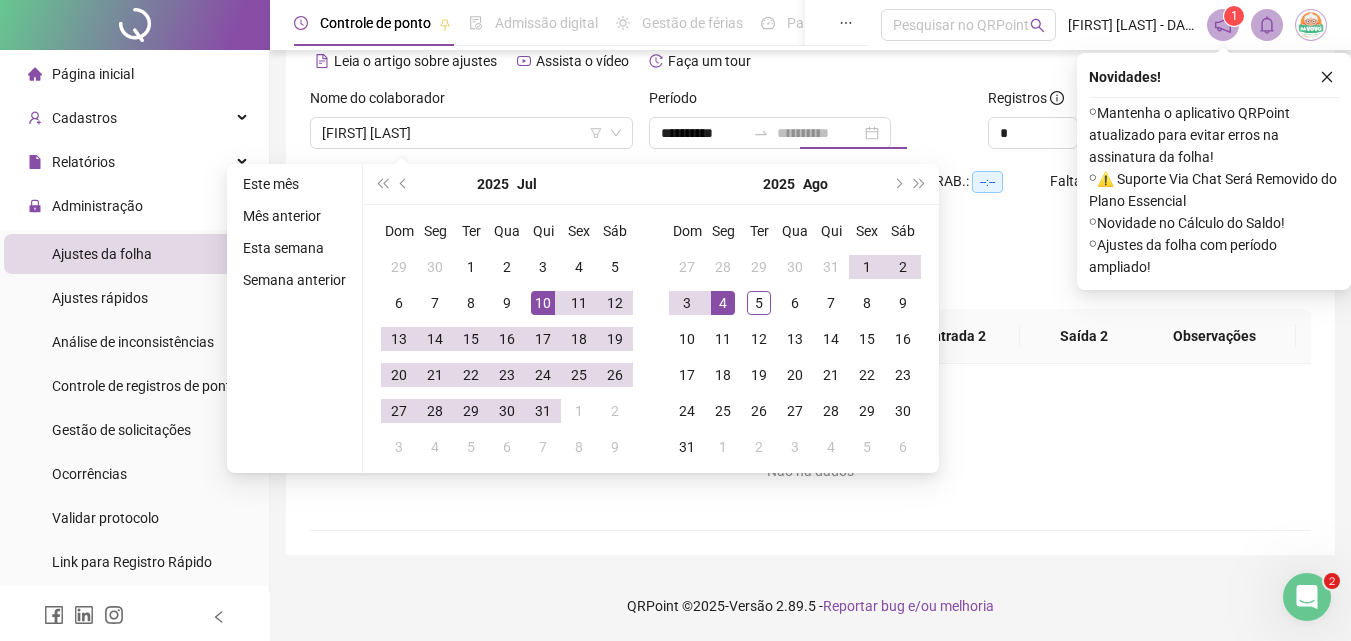 click on "4" at bounding box center [723, 303] 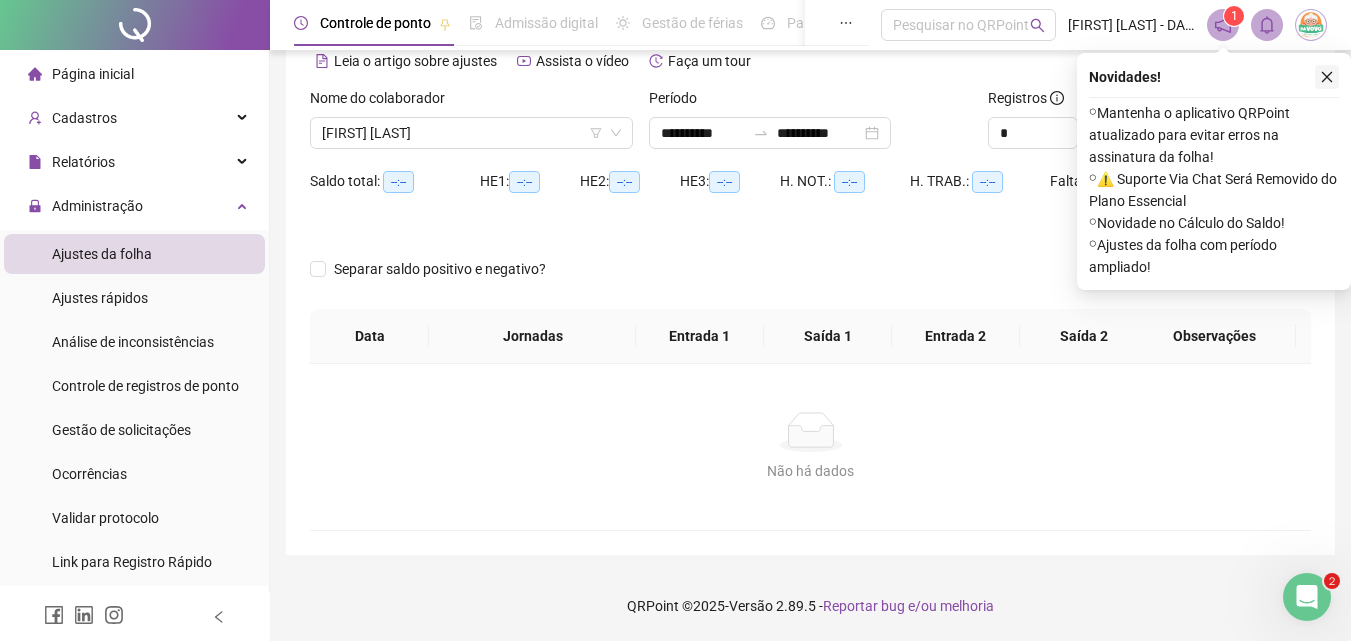 click 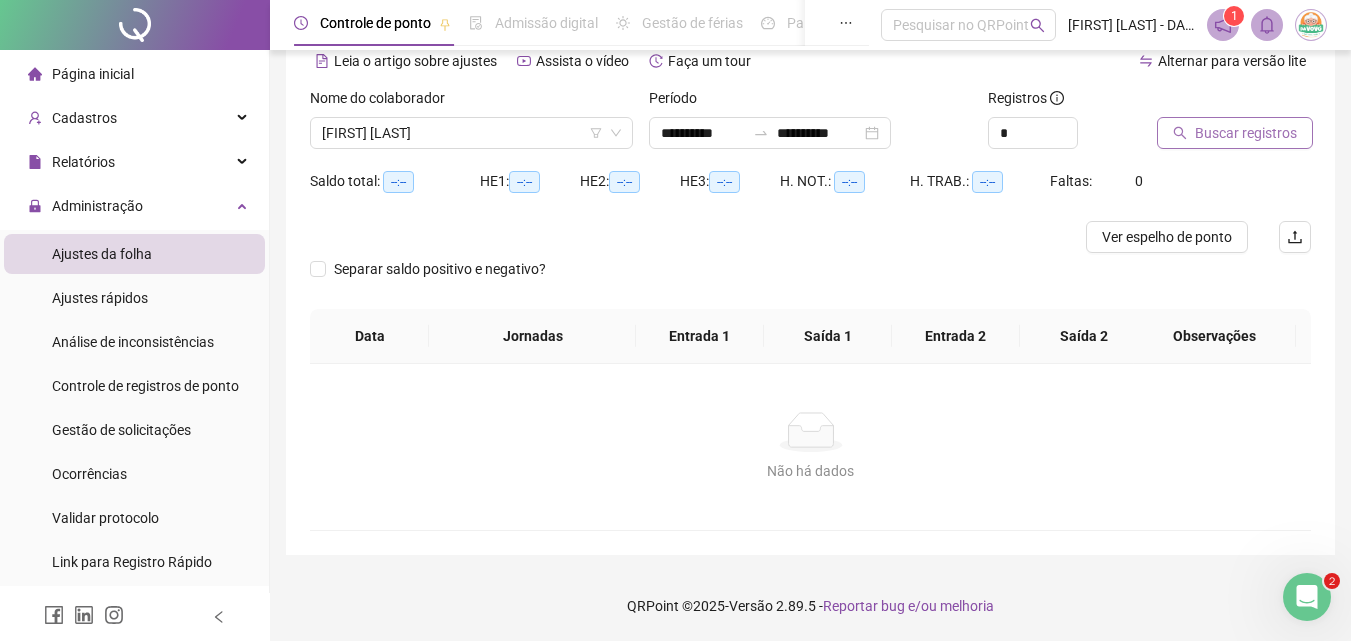click on "Buscar registros" at bounding box center [1246, 133] 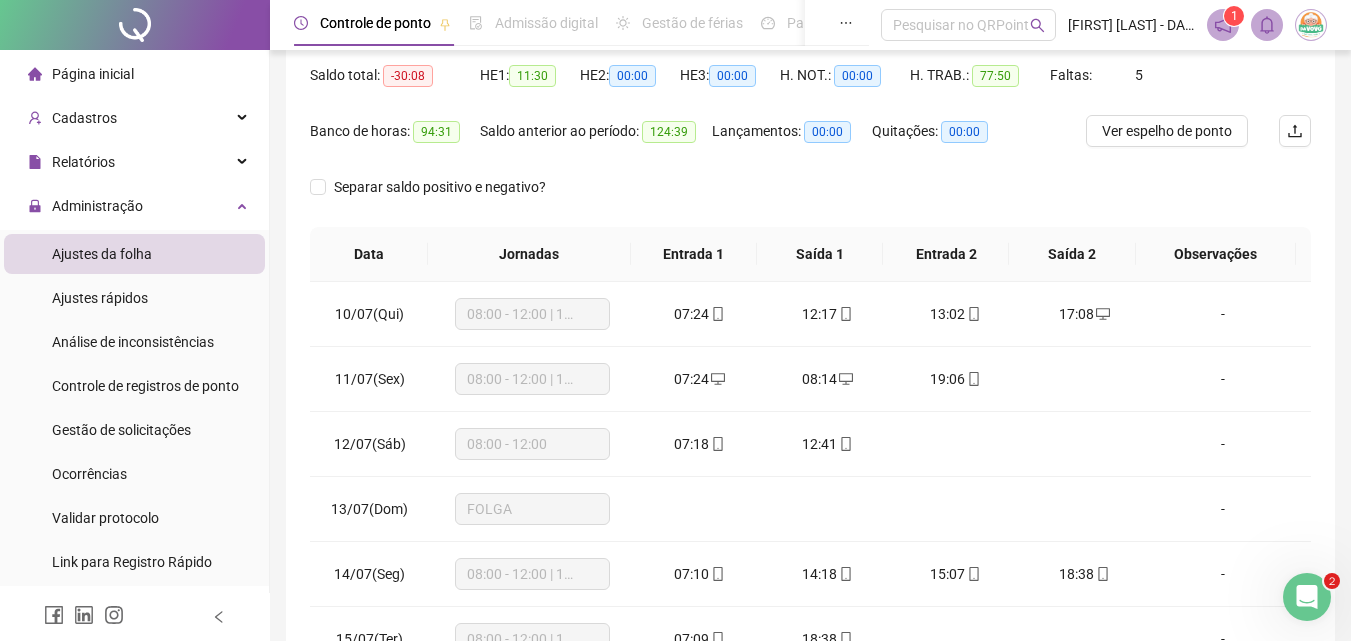 scroll, scrollTop: 381, scrollLeft: 0, axis: vertical 